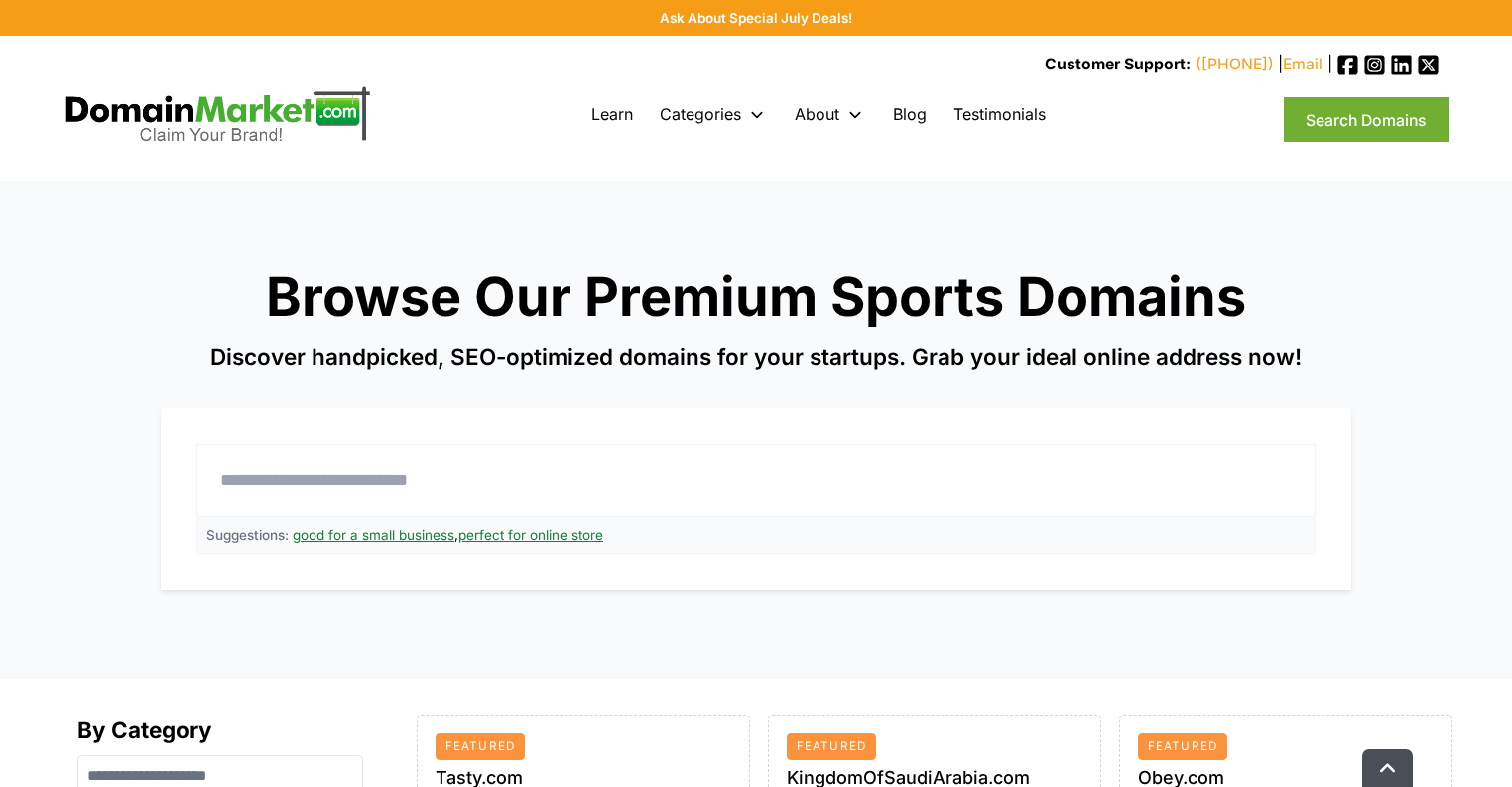 scroll, scrollTop: 1191, scrollLeft: 0, axis: vertical 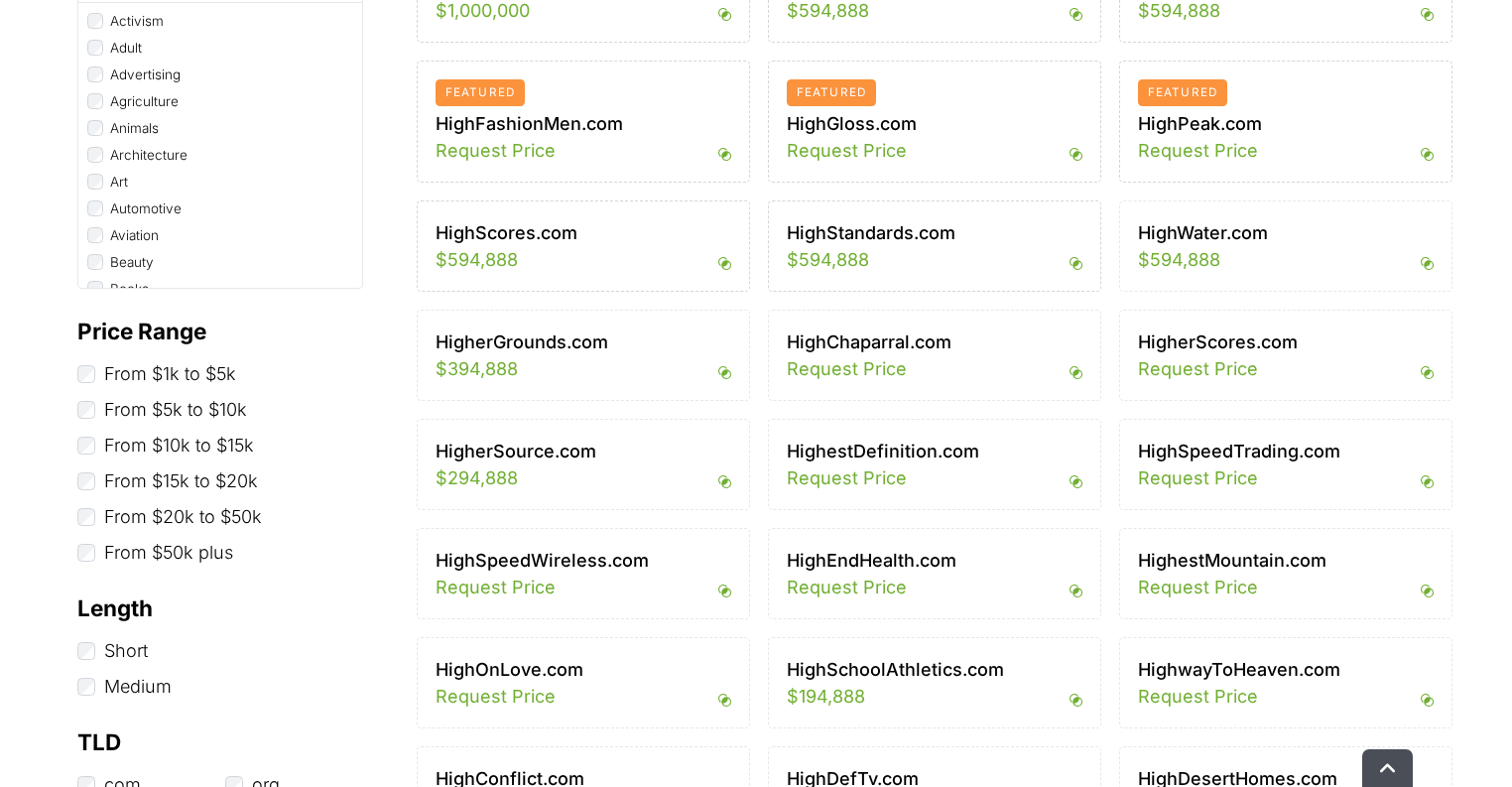 type on "******" 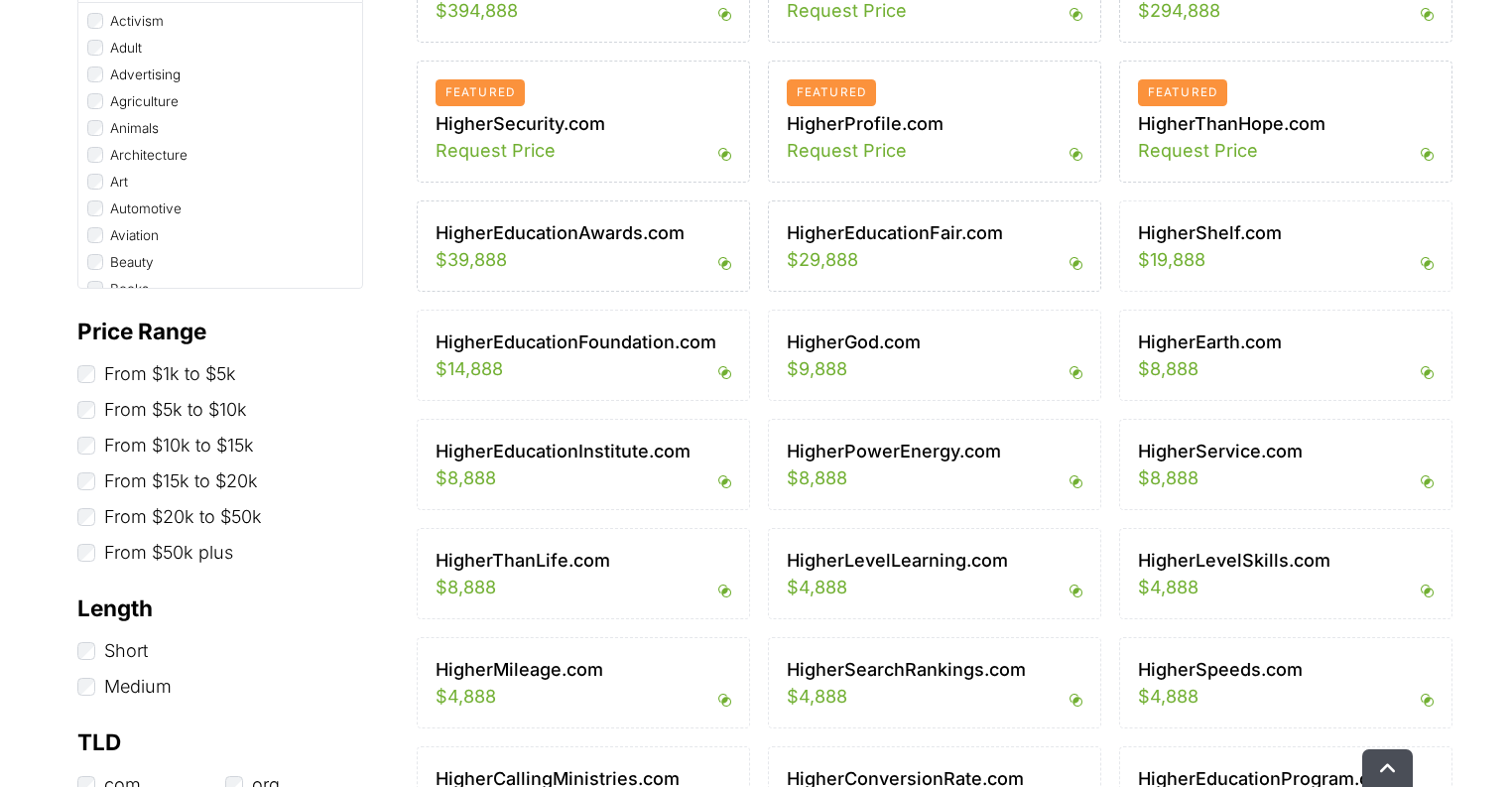 scroll, scrollTop: 715, scrollLeft: 0, axis: vertical 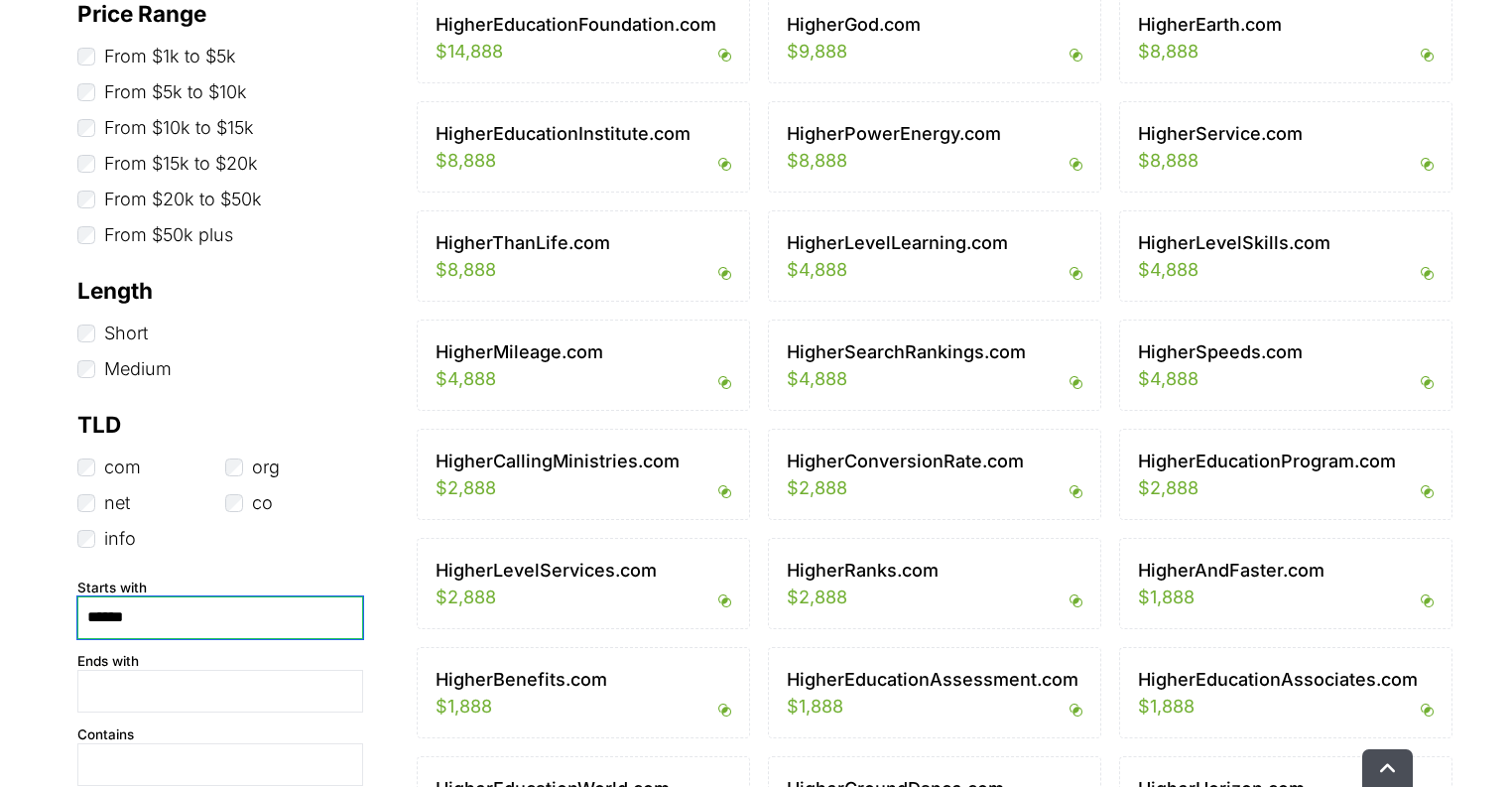 drag, startPoint x: 155, startPoint y: 604, endPoint x: 0, endPoint y: 604, distance: 155 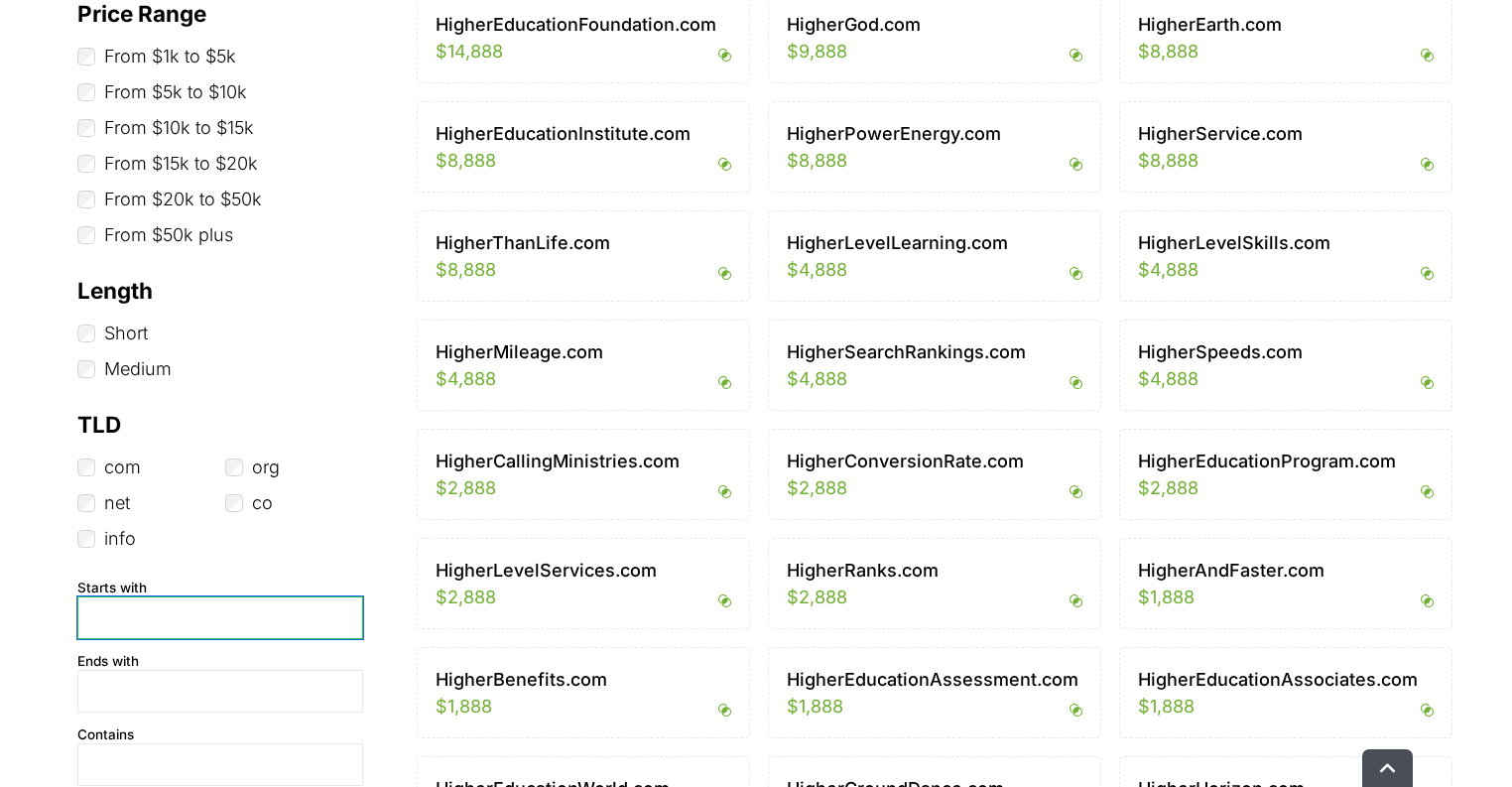 type 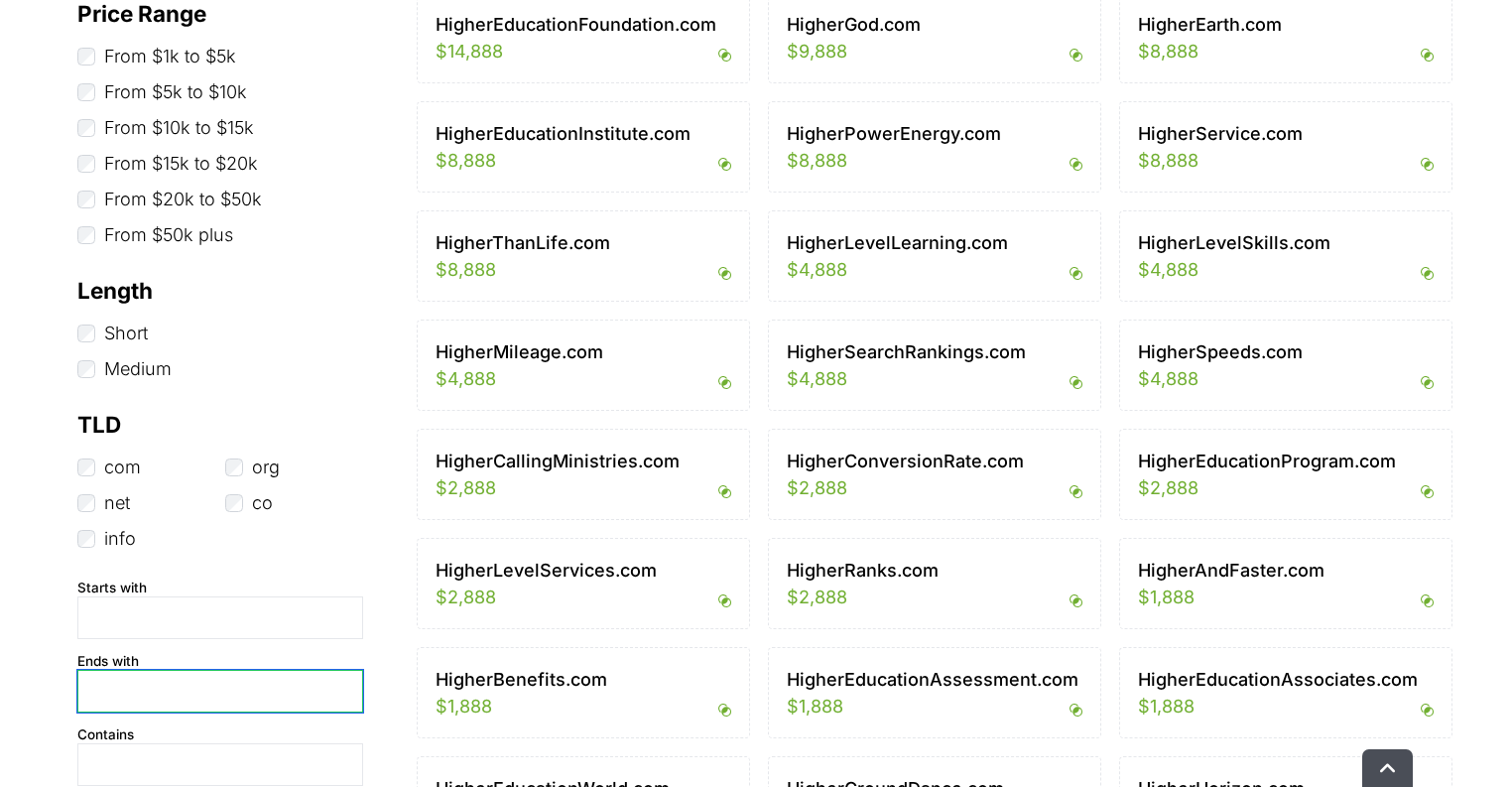 click at bounding box center [220, 691] 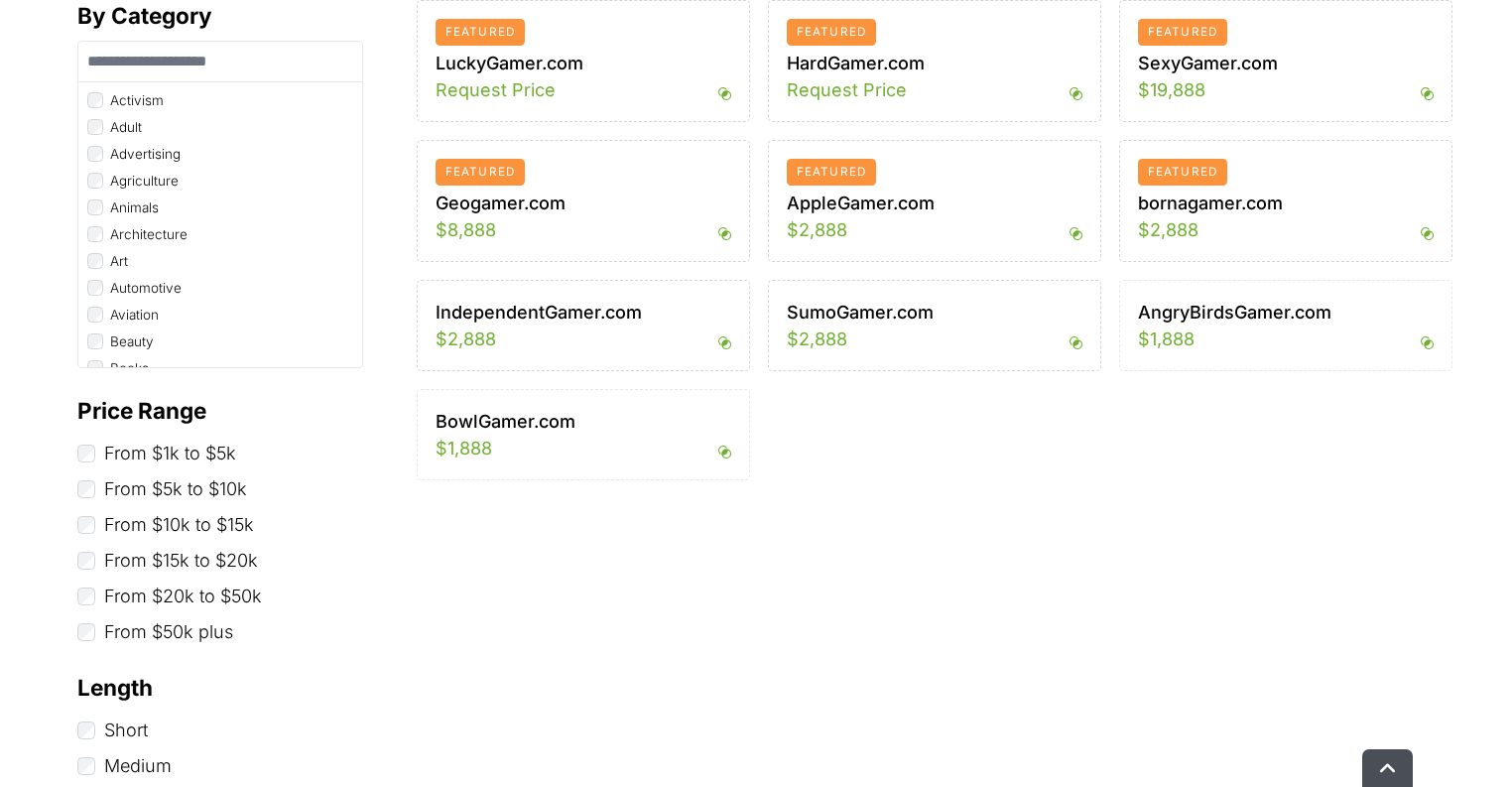 scroll, scrollTop: 635, scrollLeft: 0, axis: vertical 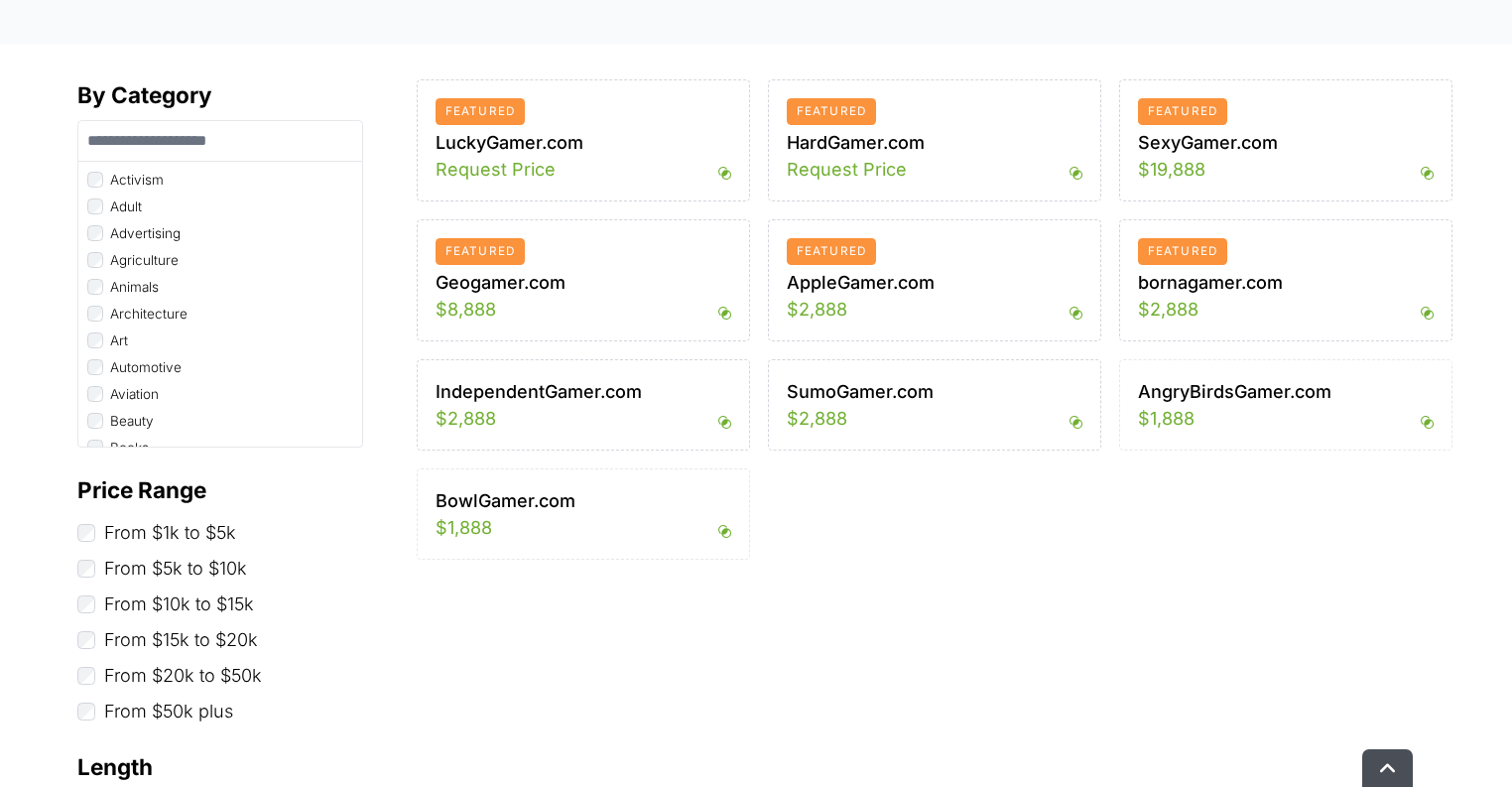 type on "*****" 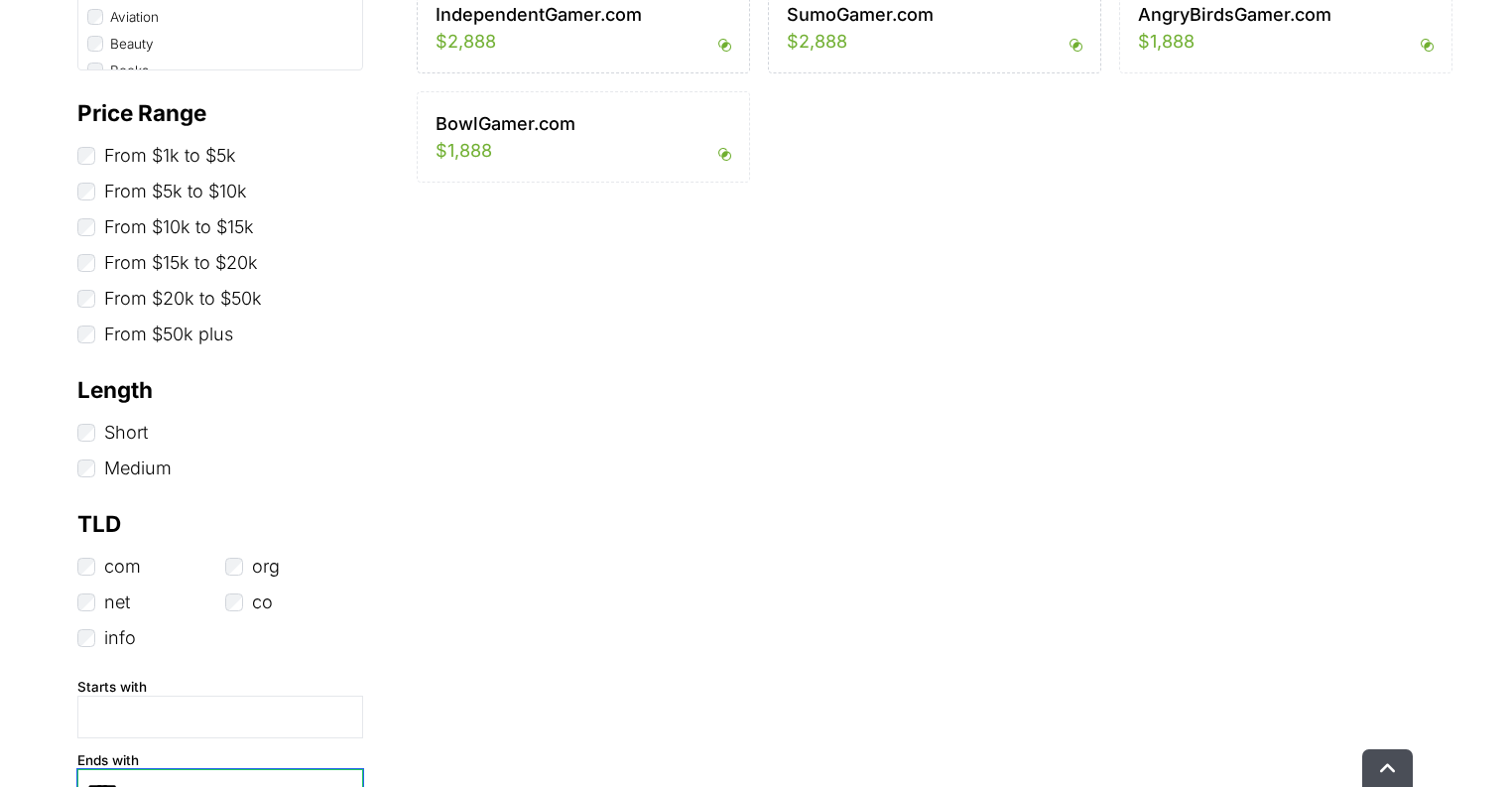 scroll, scrollTop: 1270, scrollLeft: 0, axis: vertical 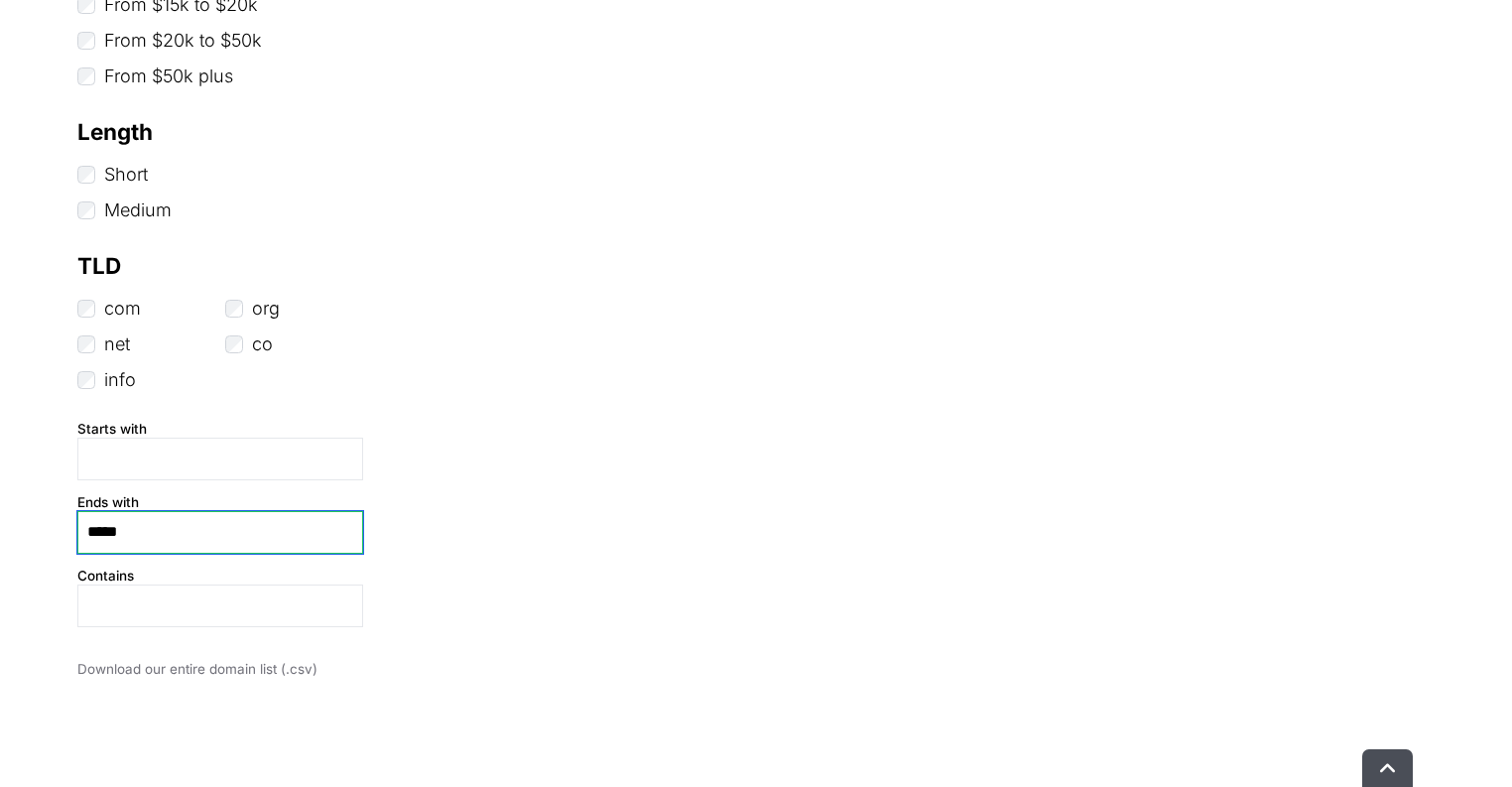 drag, startPoint x: 139, startPoint y: 540, endPoint x: 0, endPoint y: 539, distance: 139.0036 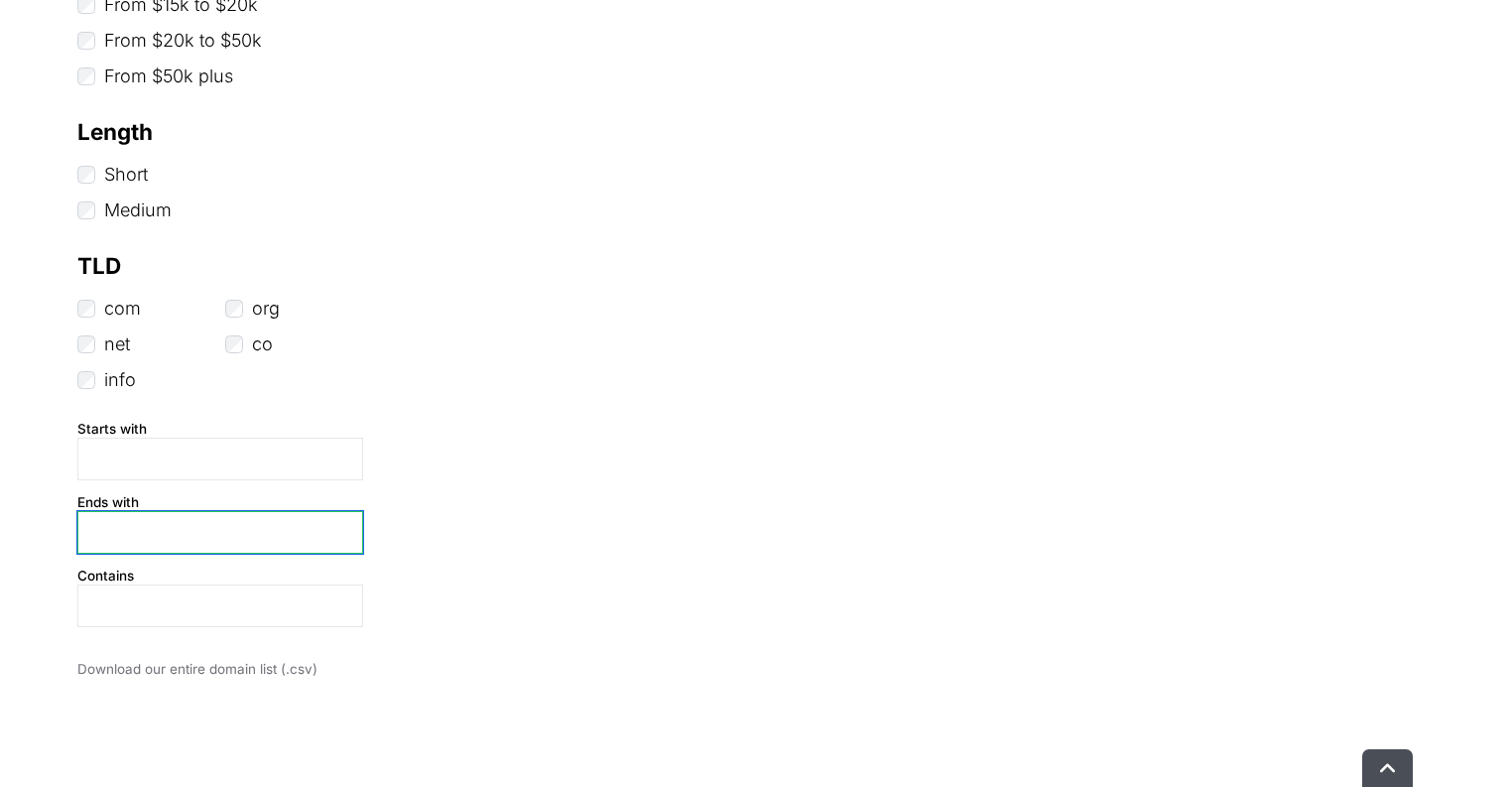 type 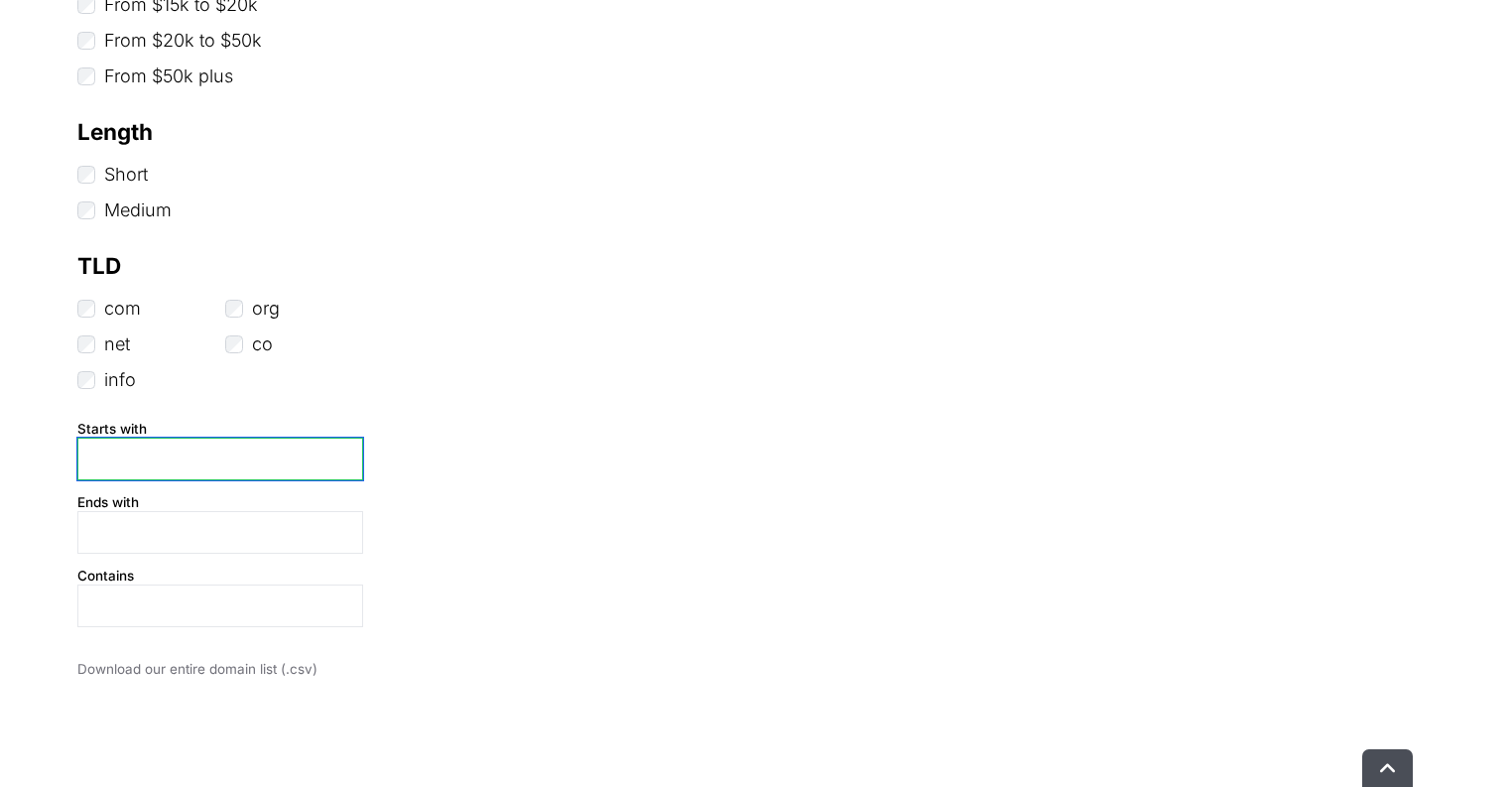 click at bounding box center [220, 459] 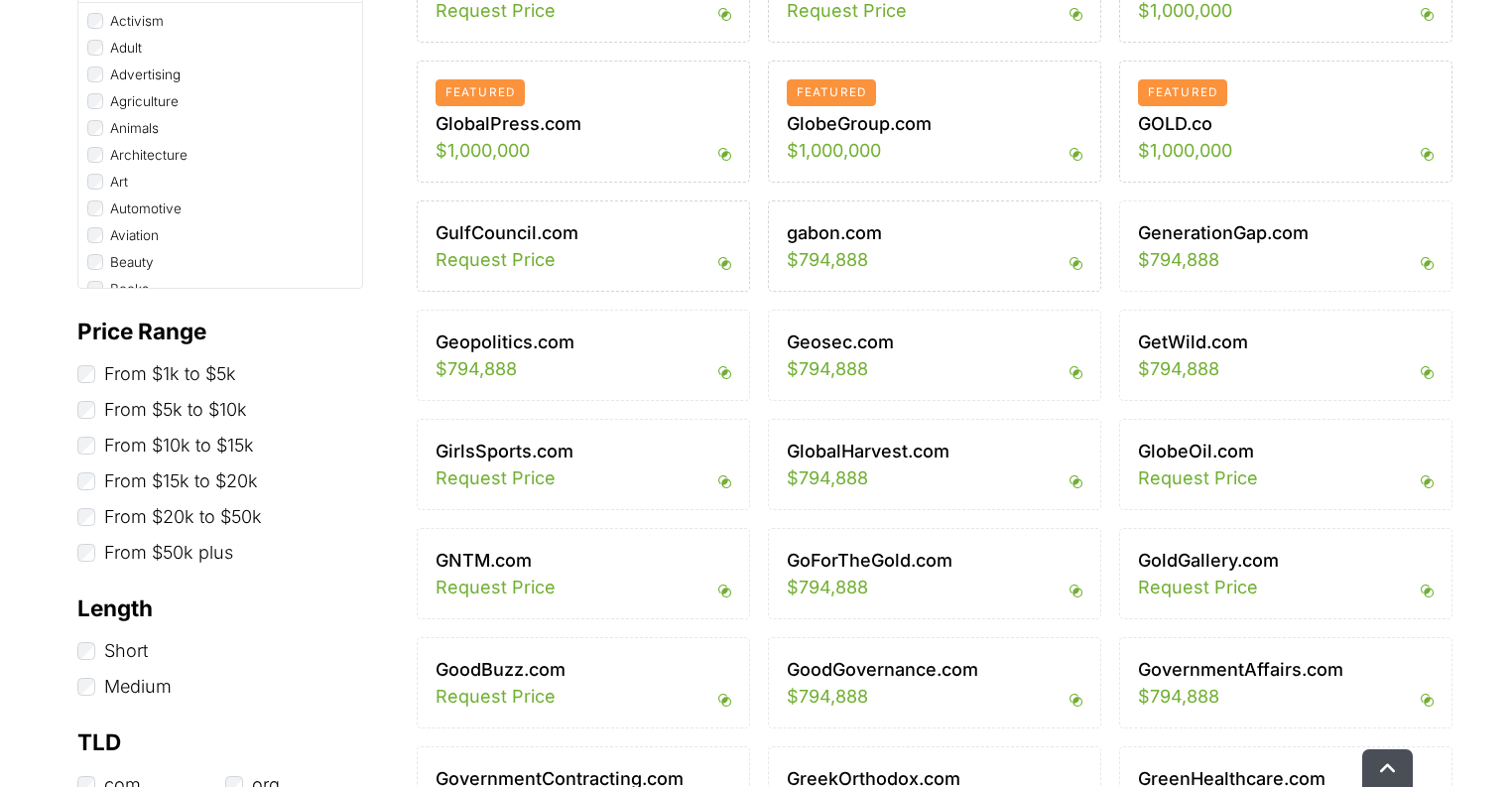 scroll, scrollTop: 635, scrollLeft: 0, axis: vertical 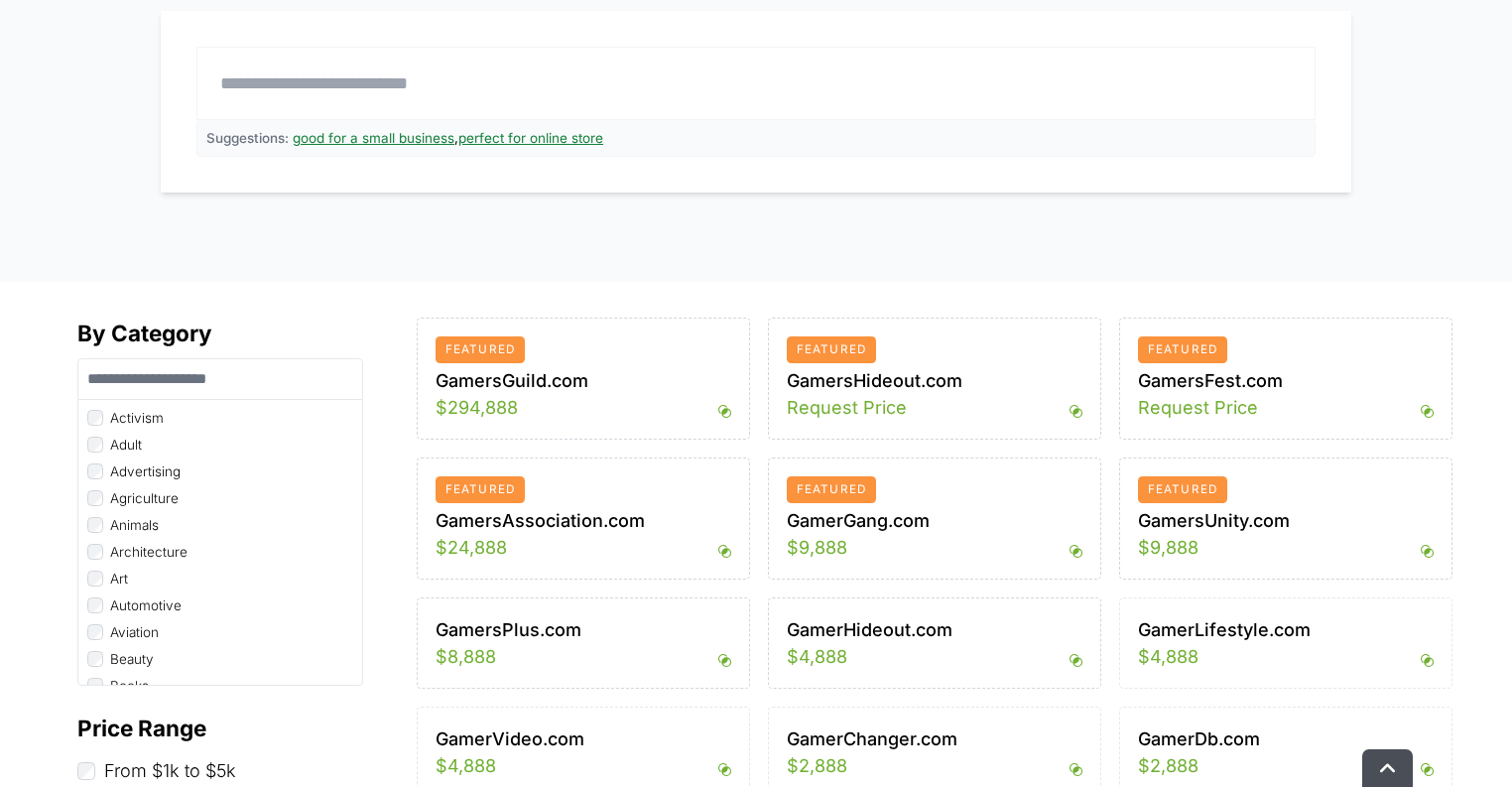 type on "*****" 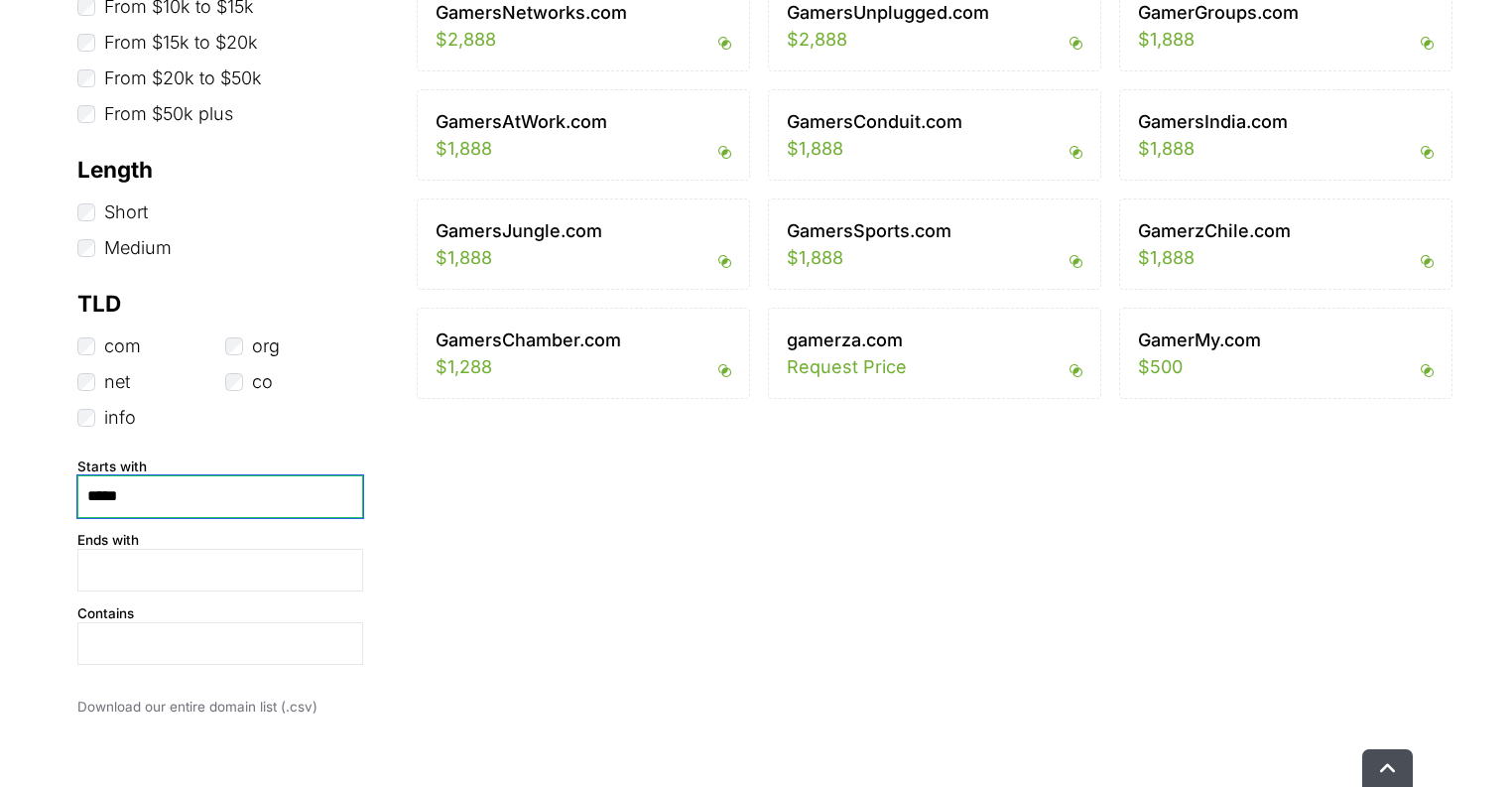 scroll, scrollTop: 1270, scrollLeft: 0, axis: vertical 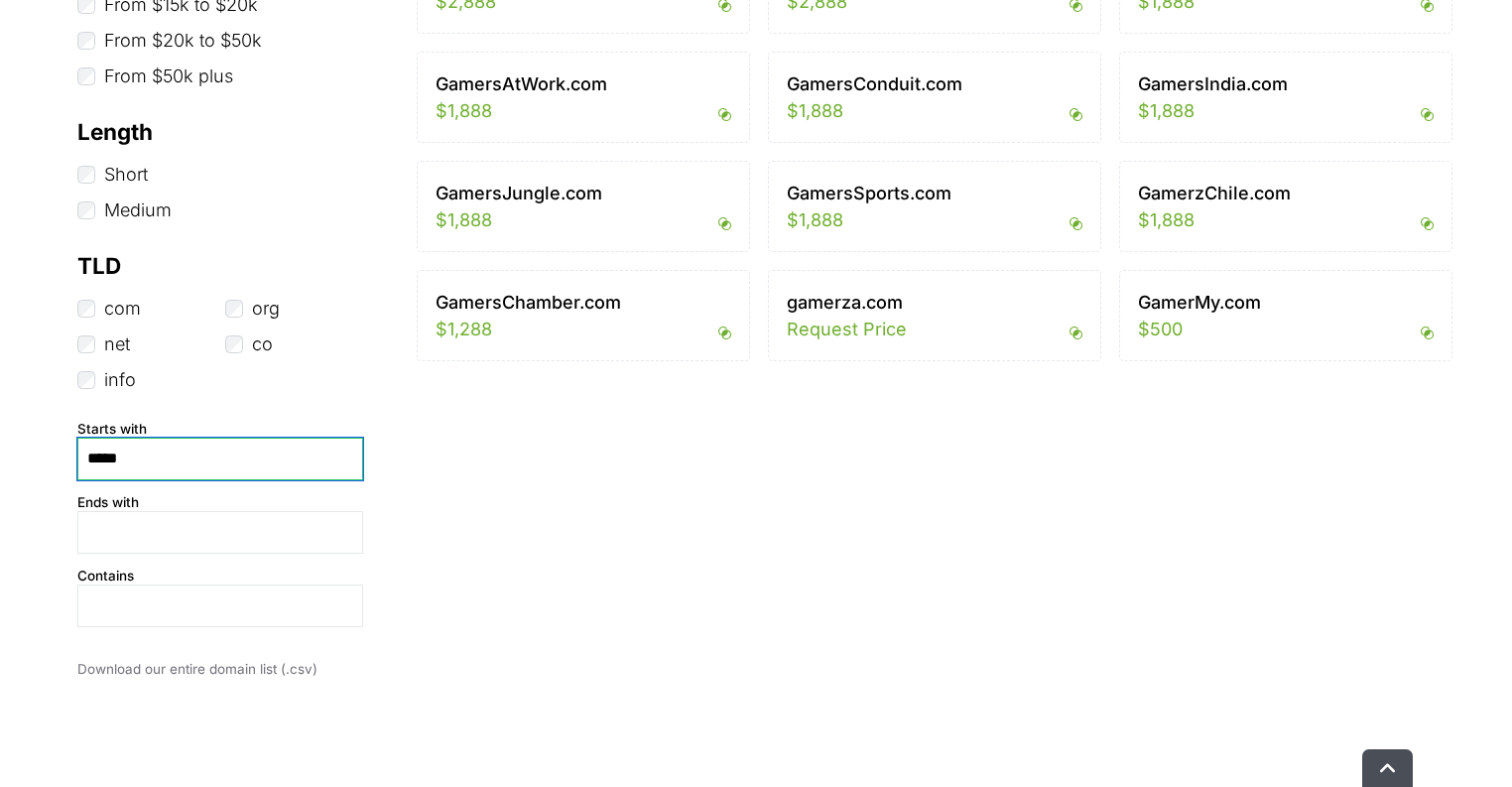 drag, startPoint x: 152, startPoint y: 464, endPoint x: 0, endPoint y: 461, distance: 152.0296 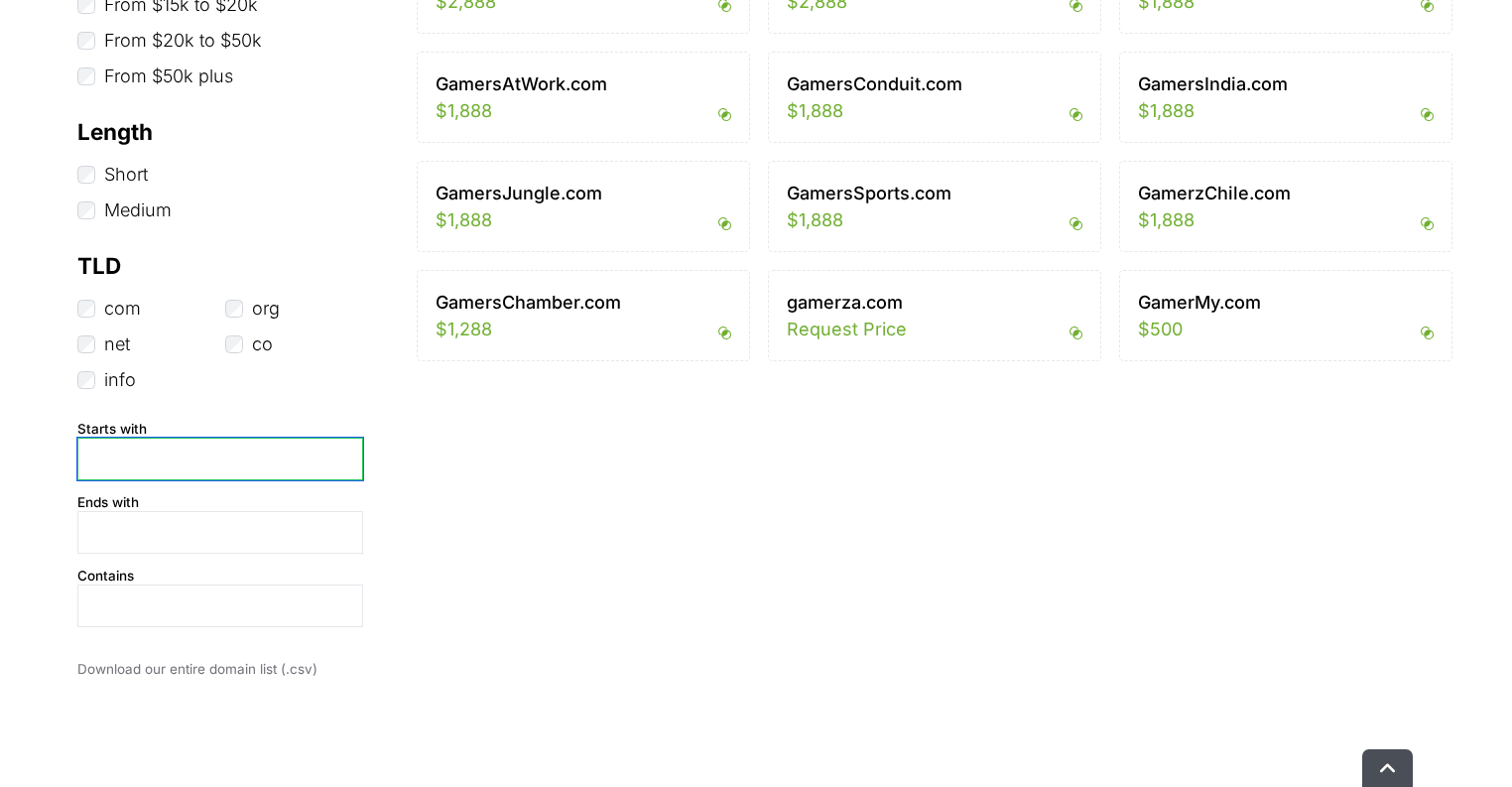 type 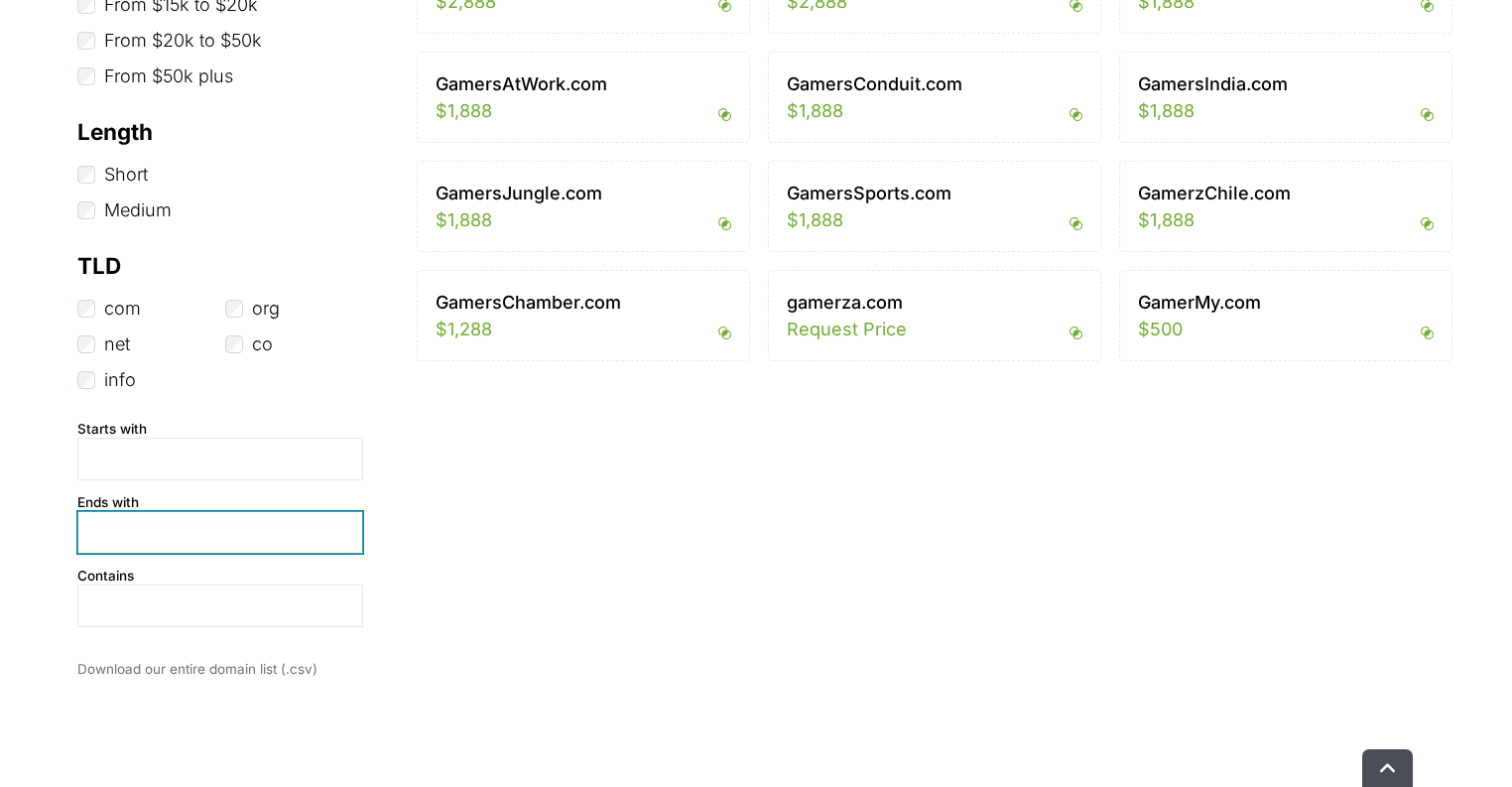 click at bounding box center (220, 532) 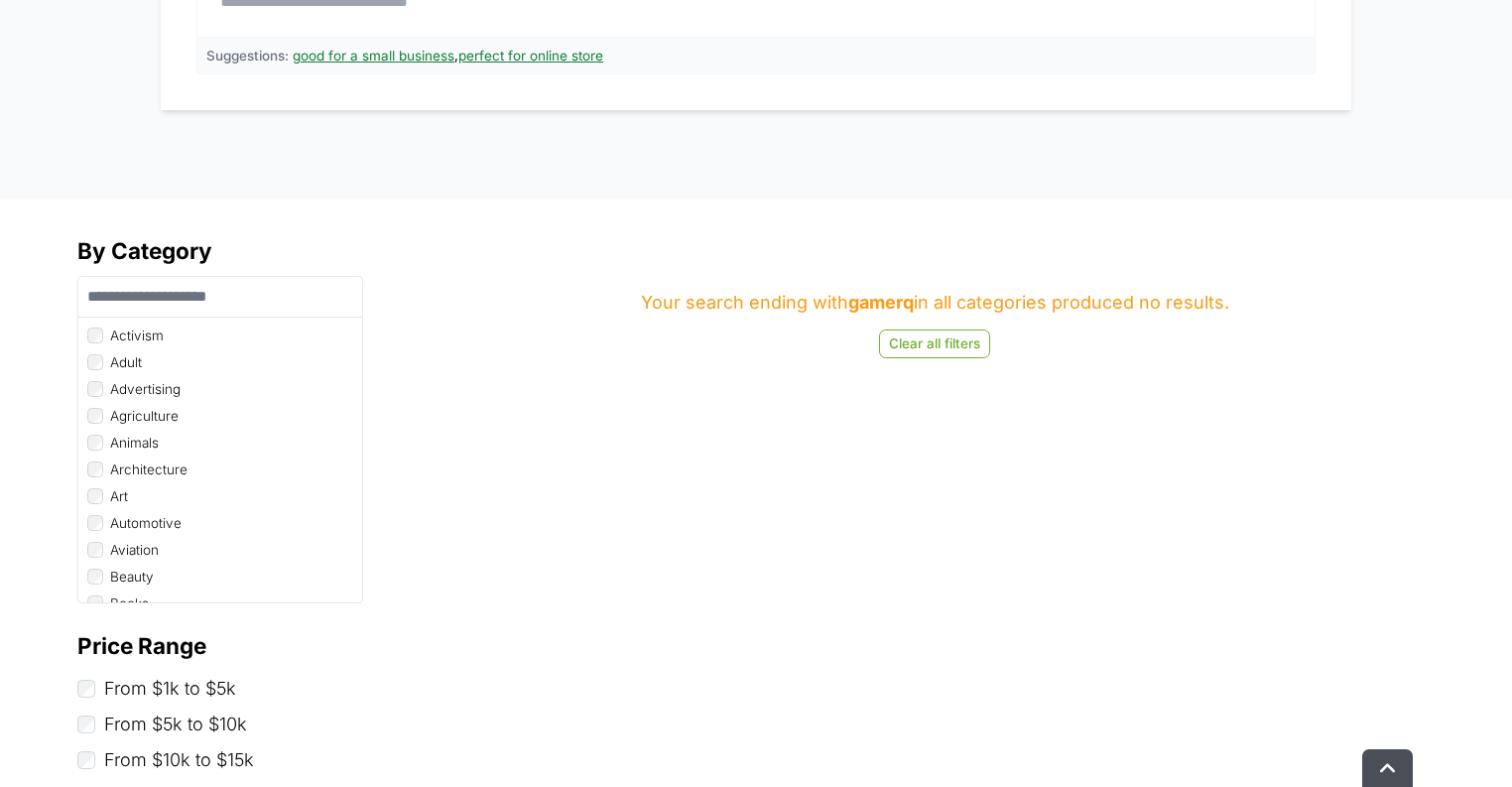 scroll, scrollTop: 476, scrollLeft: 0, axis: vertical 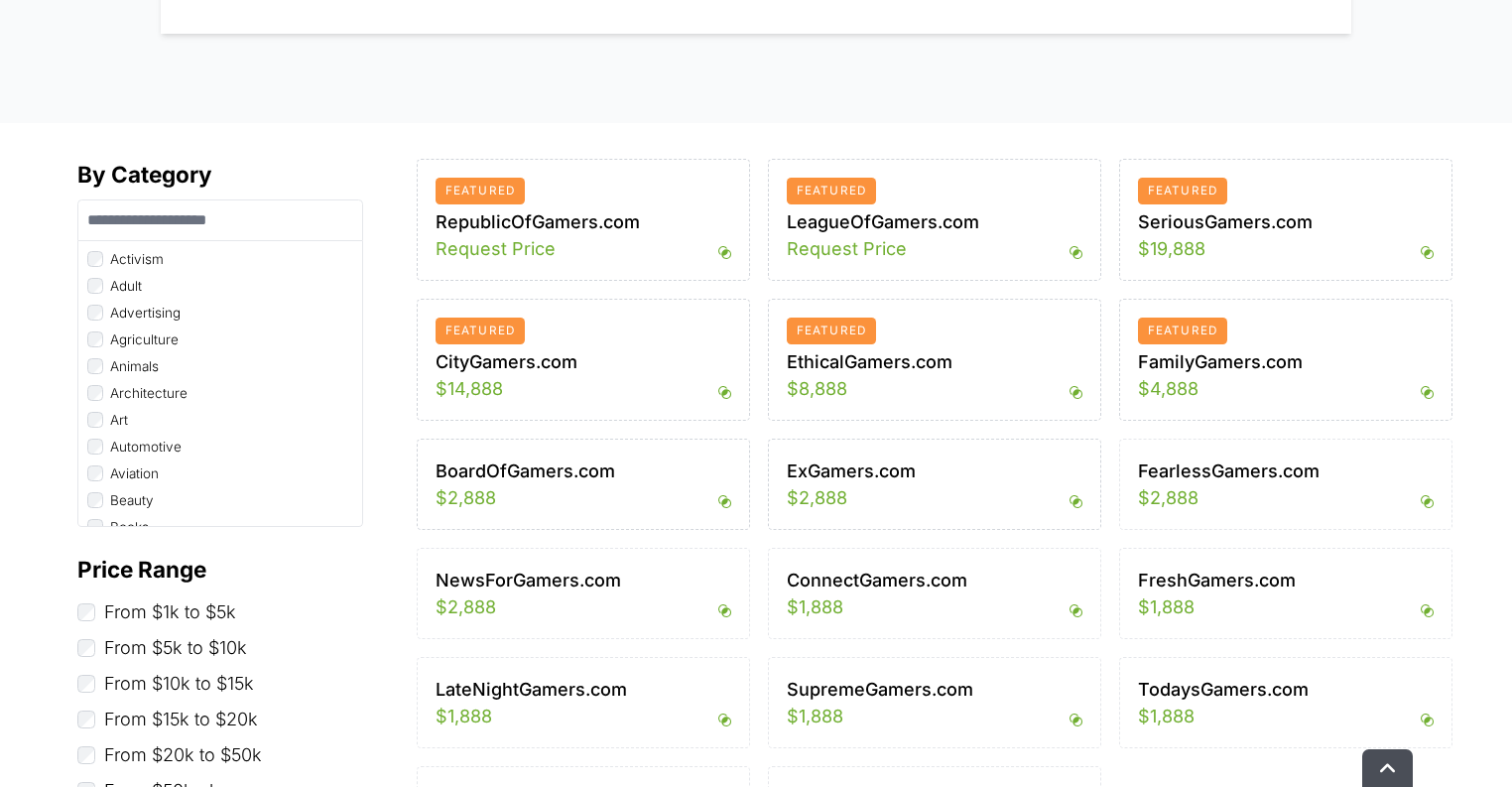 type on "******" 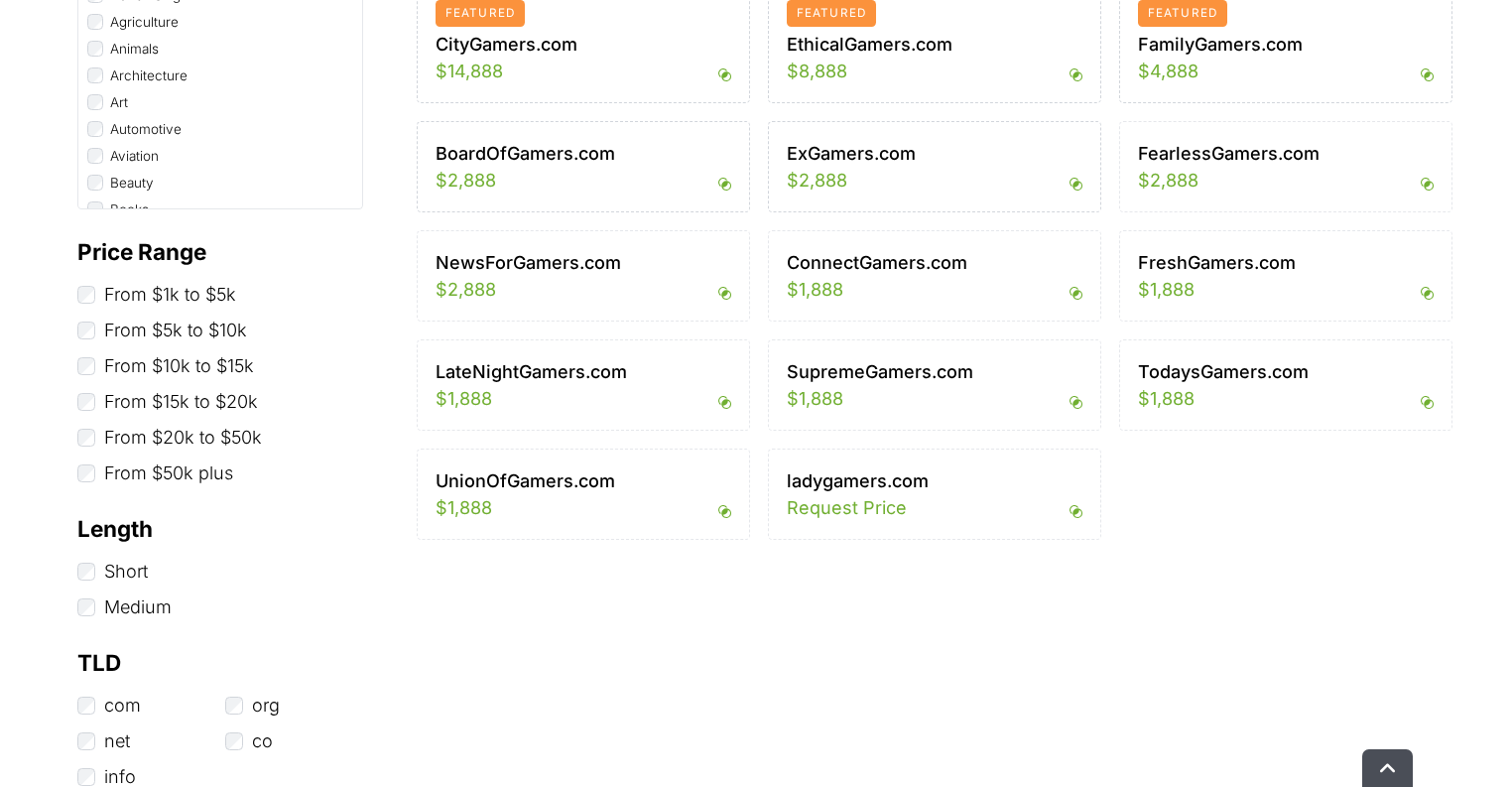 scroll, scrollTop: 1191, scrollLeft: 0, axis: vertical 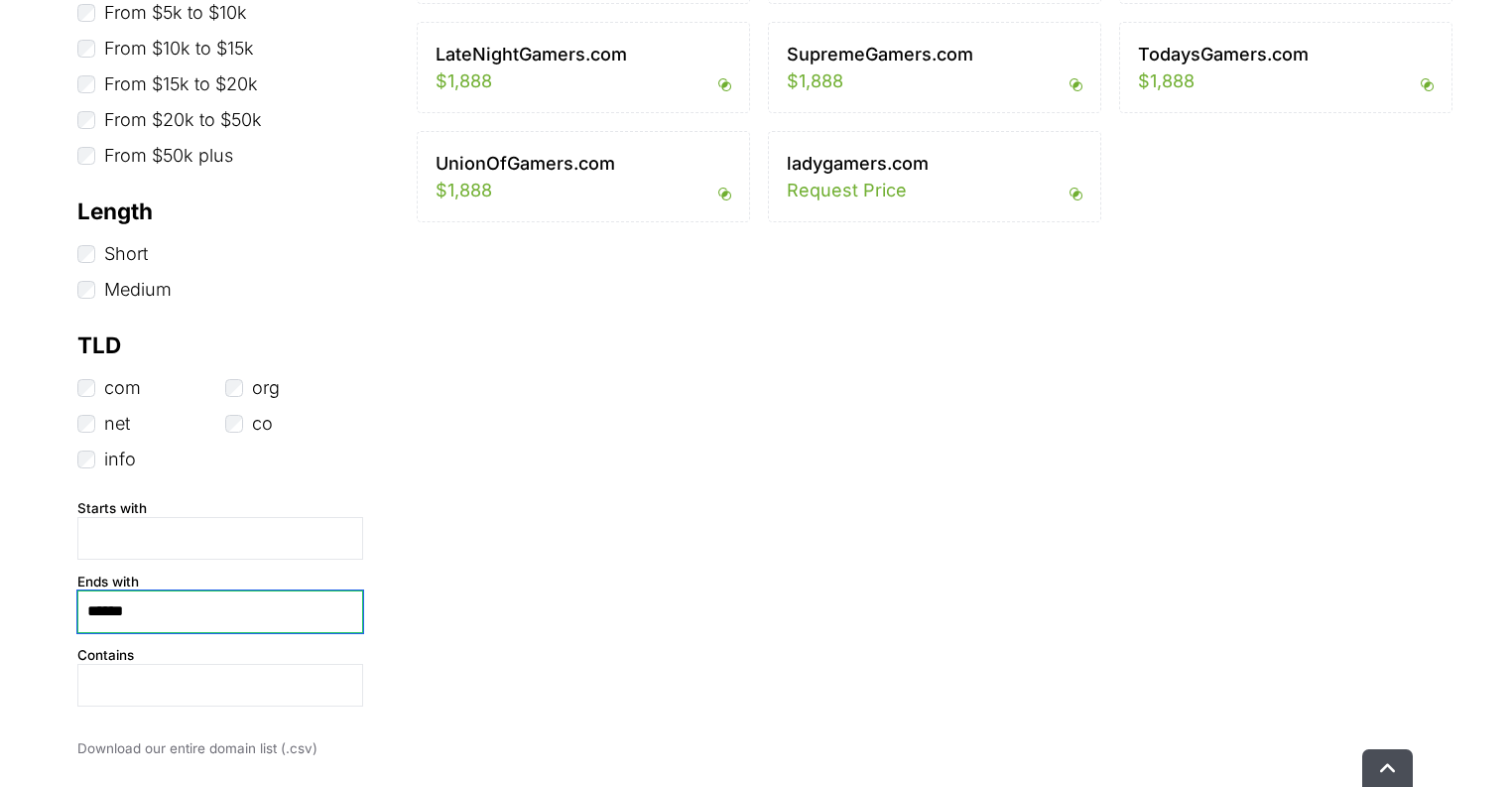 drag, startPoint x: 107, startPoint y: 619, endPoint x: 18, endPoint y: 599, distance: 91.21952 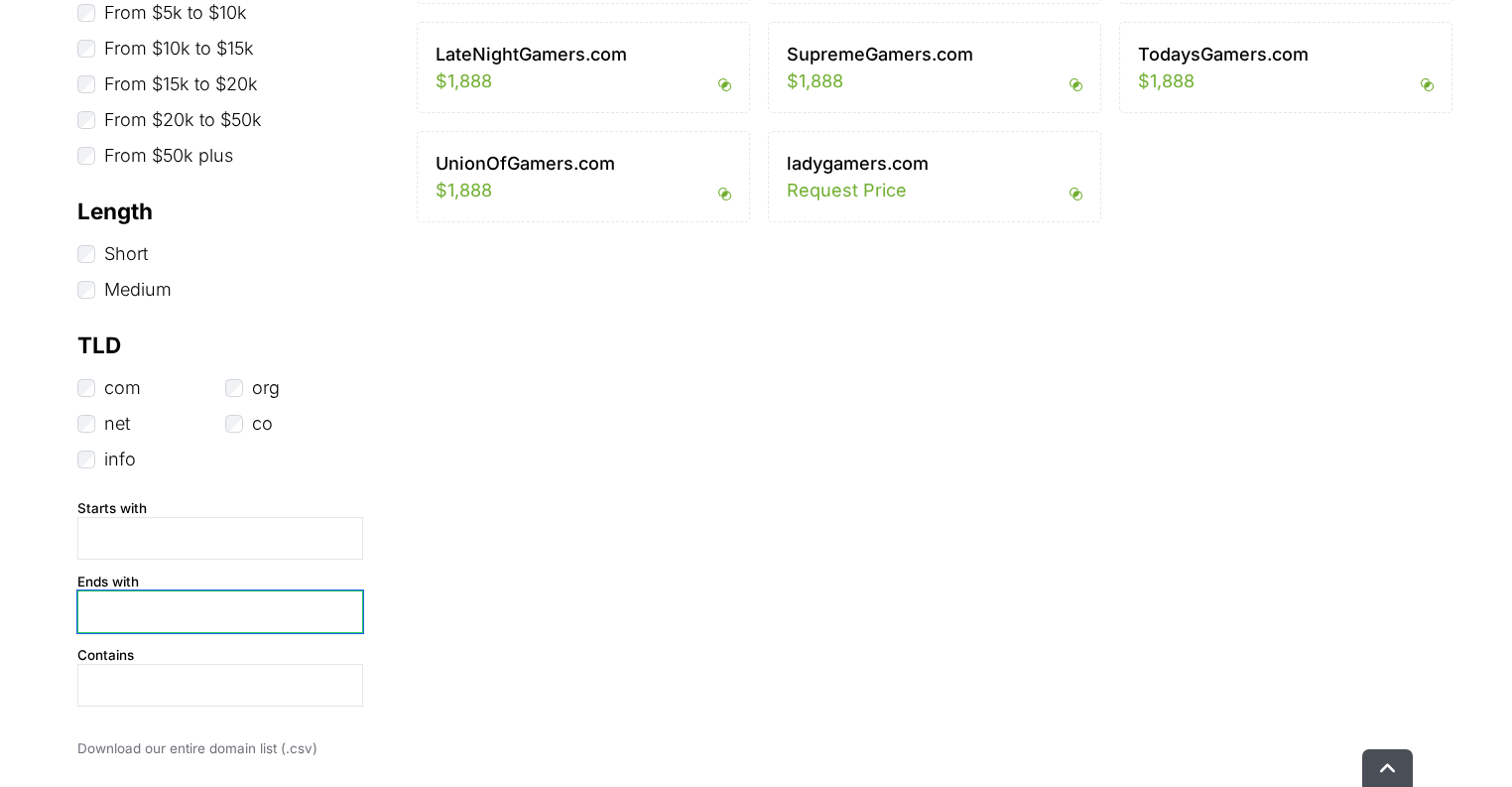 type 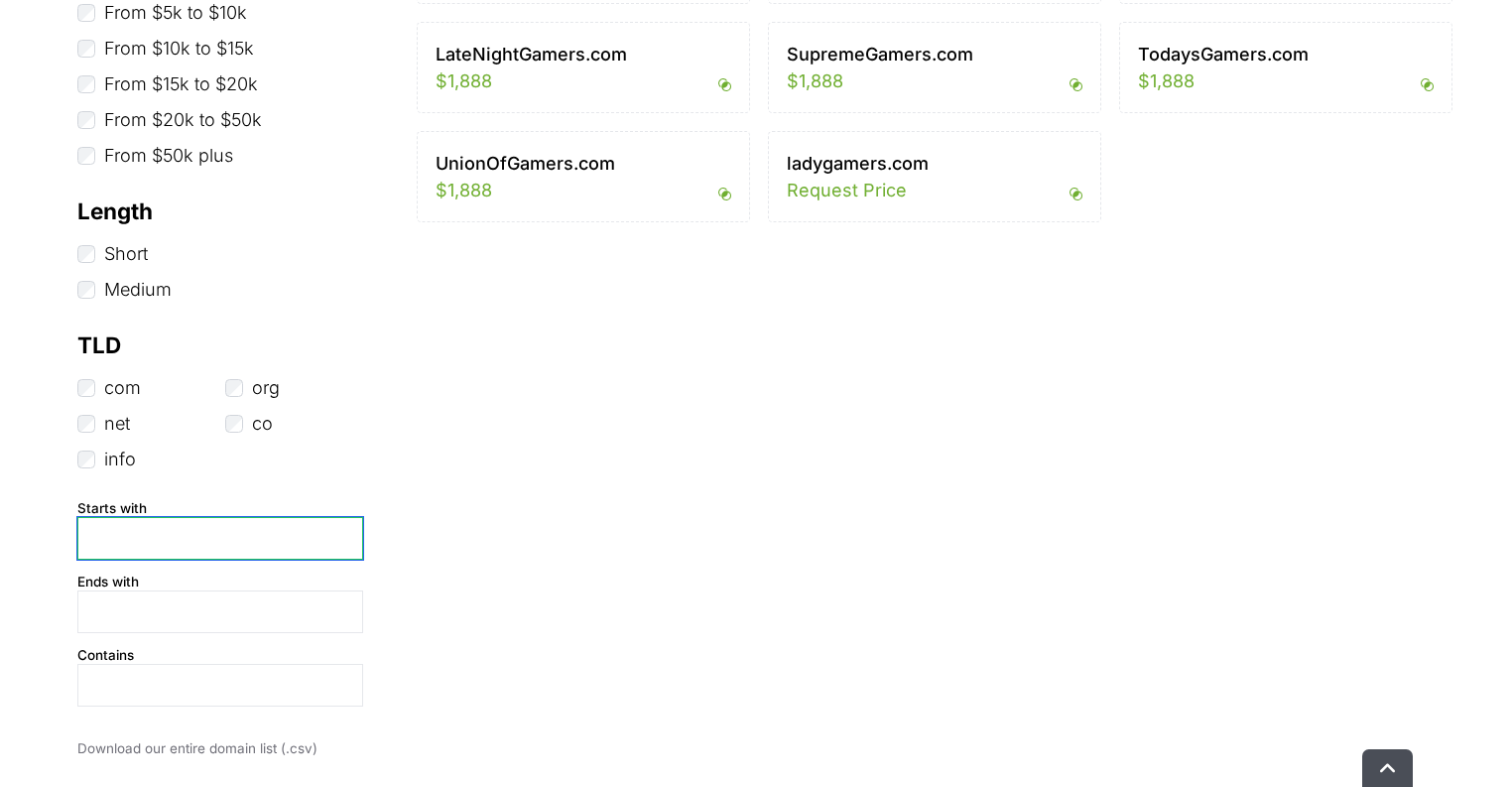 click at bounding box center (220, 538) 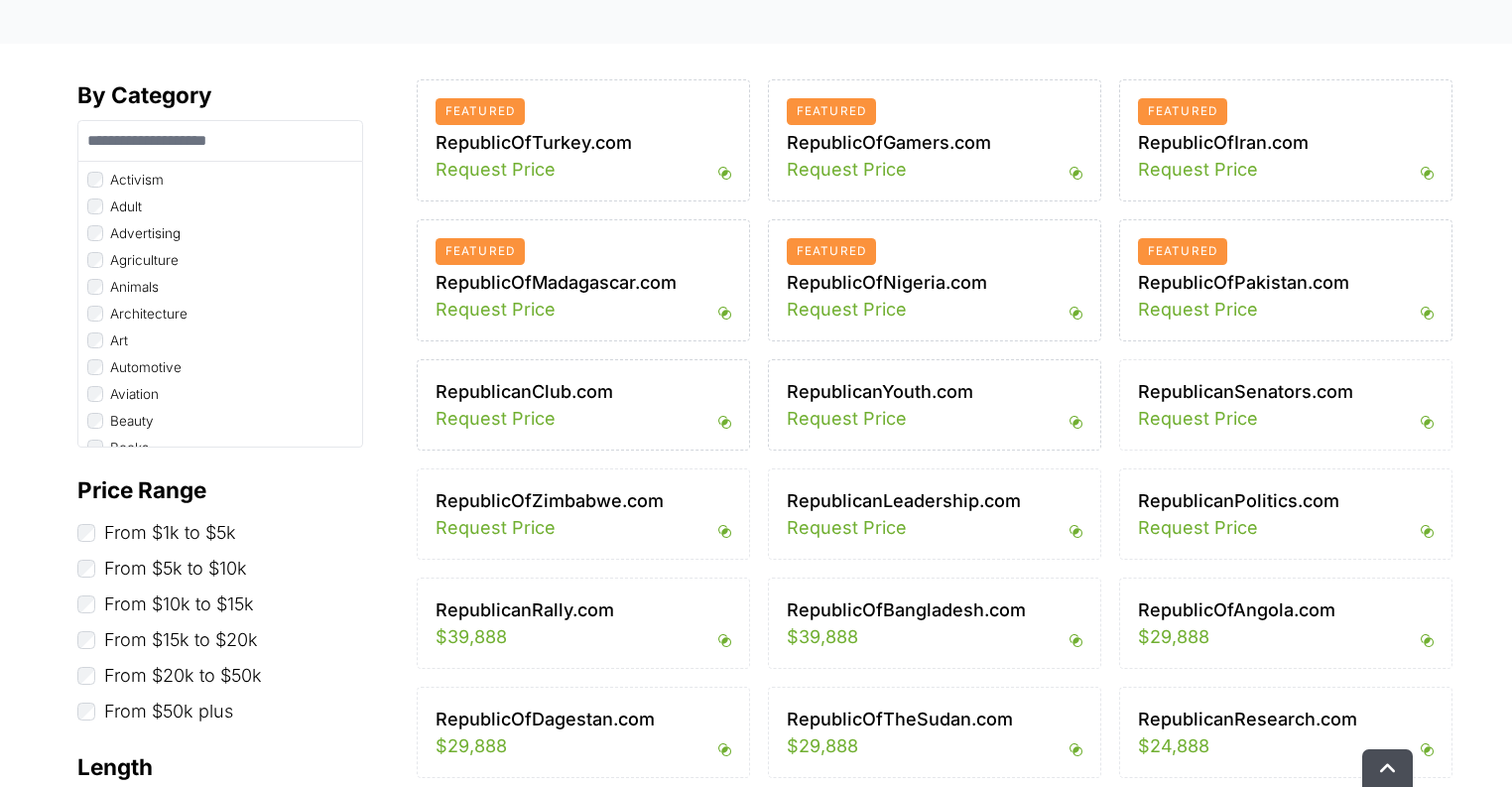 scroll, scrollTop: 635, scrollLeft: 0, axis: vertical 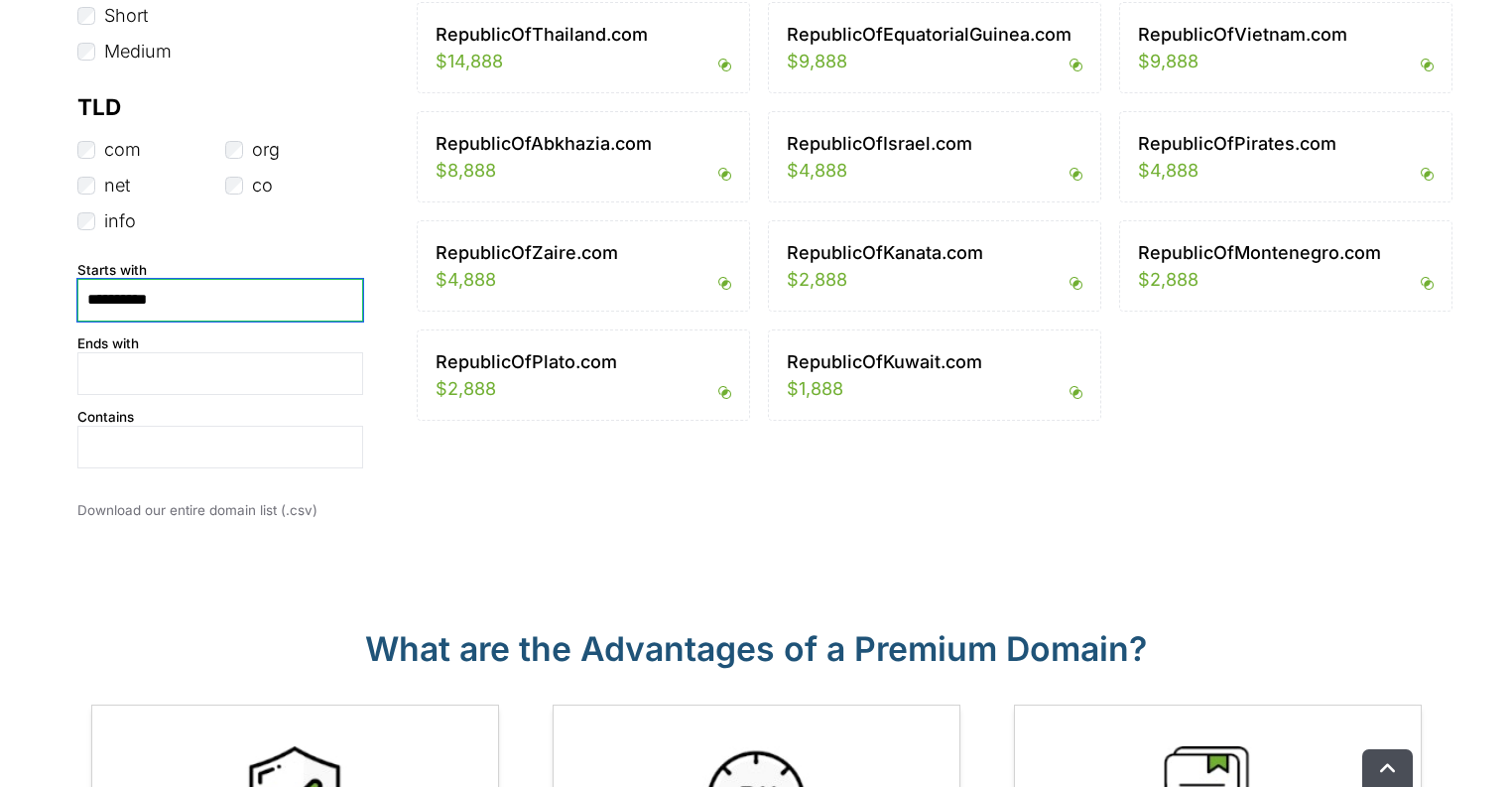 drag, startPoint x: 180, startPoint y: 296, endPoint x: 0, endPoint y: 317, distance: 181.22086 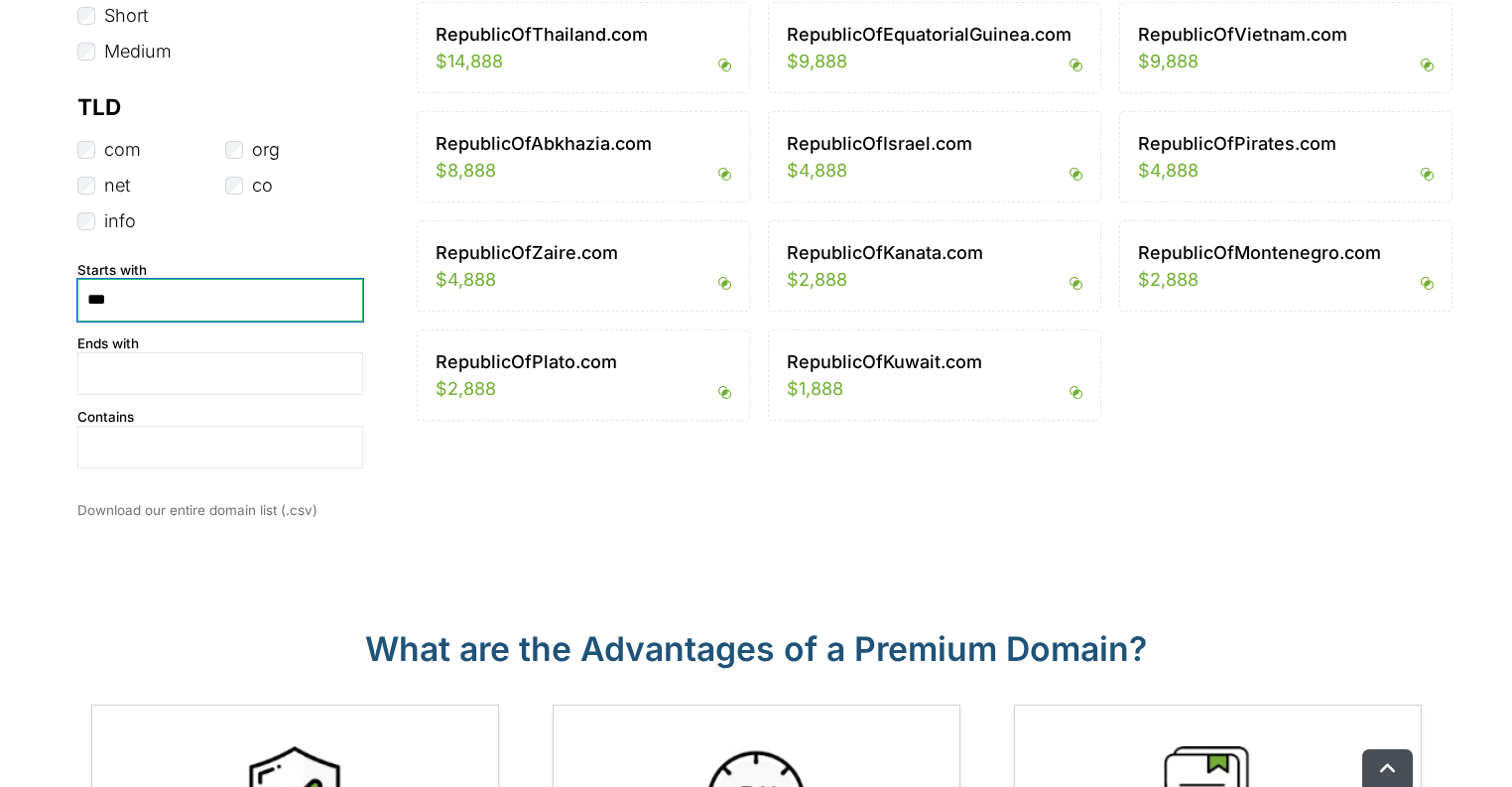 type on "****" 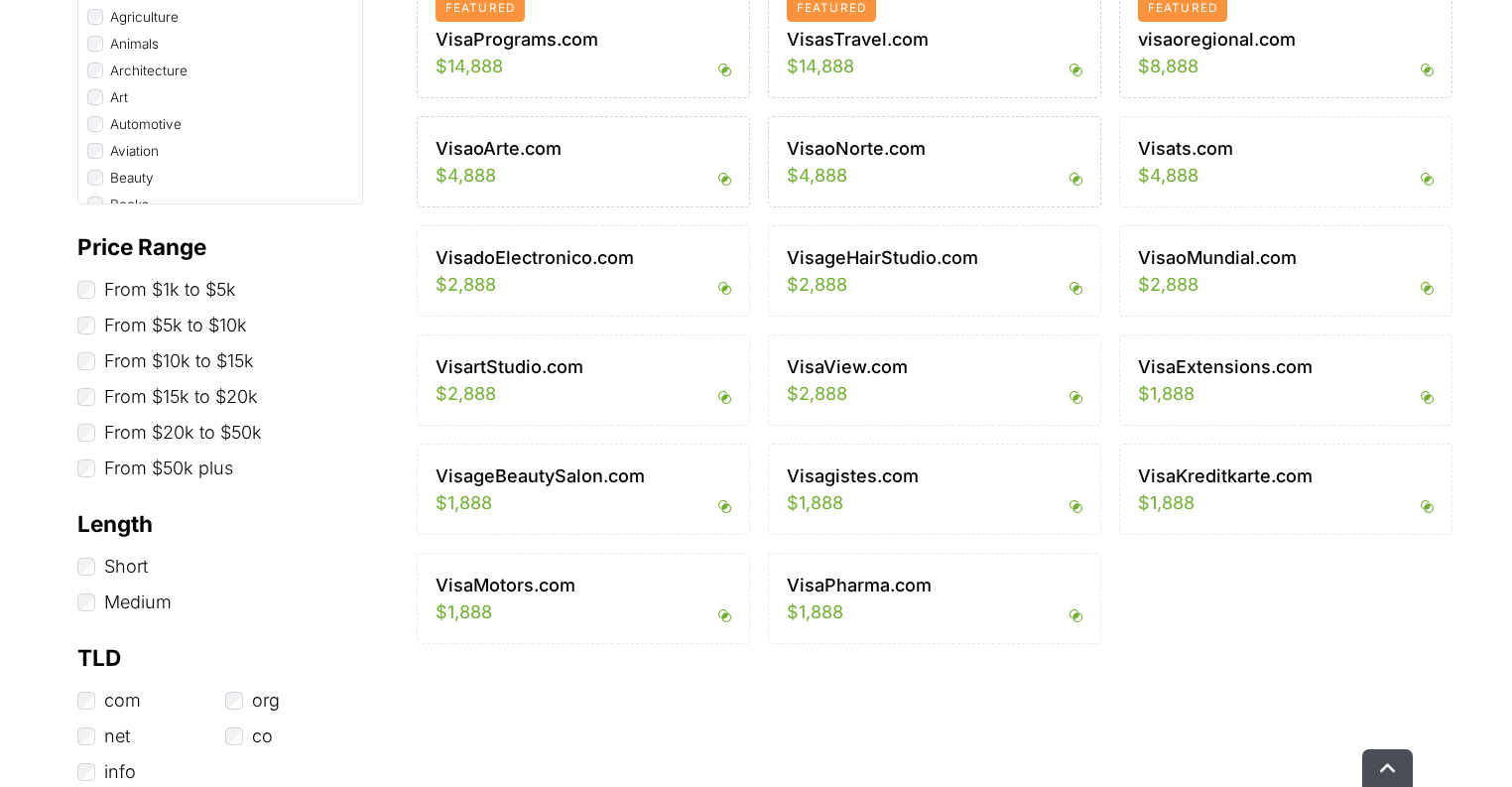 scroll, scrollTop: 1191, scrollLeft: 0, axis: vertical 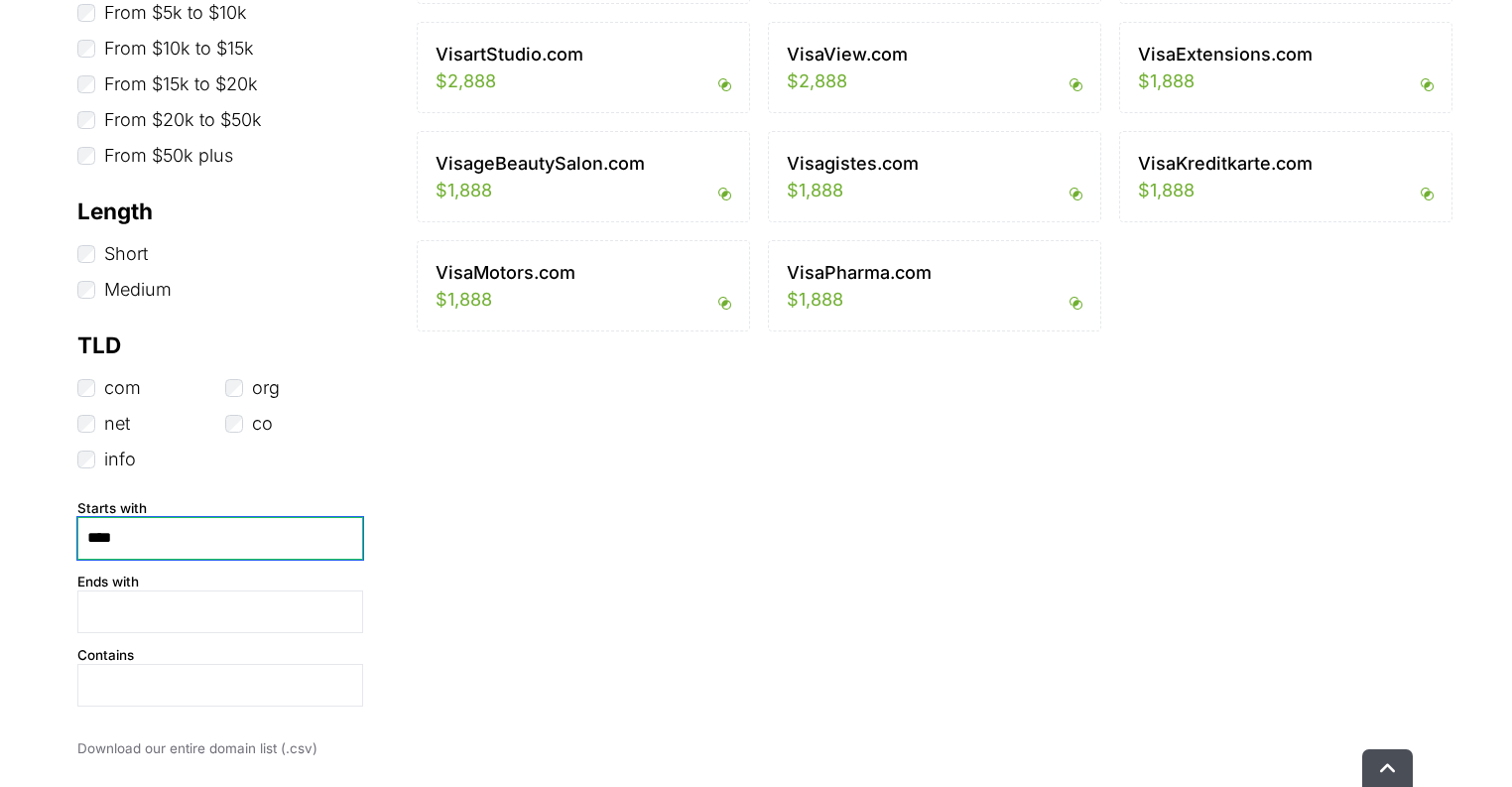 drag, startPoint x: 149, startPoint y: 542, endPoint x: 0, endPoint y: 545, distance: 149.03 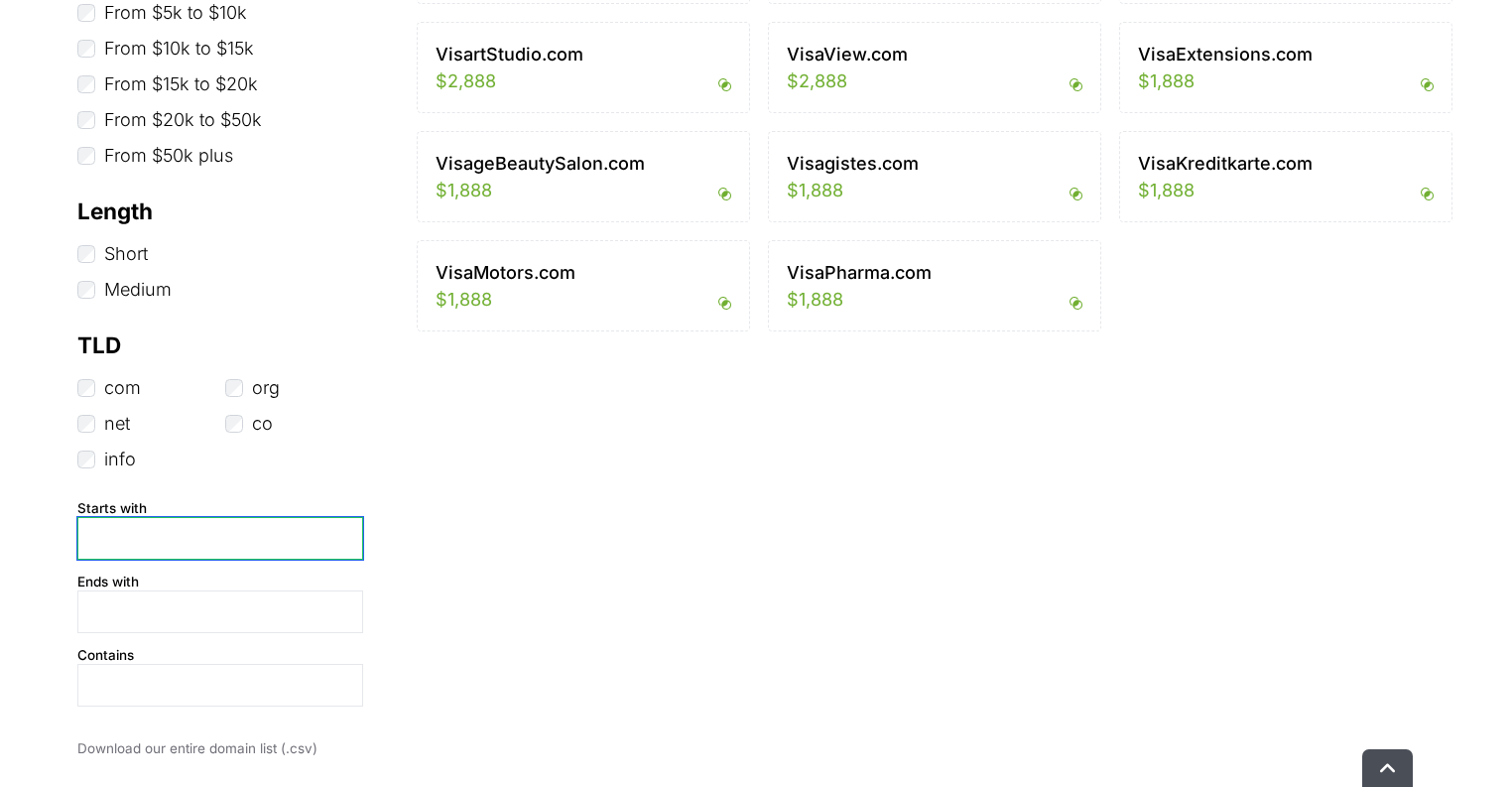 type 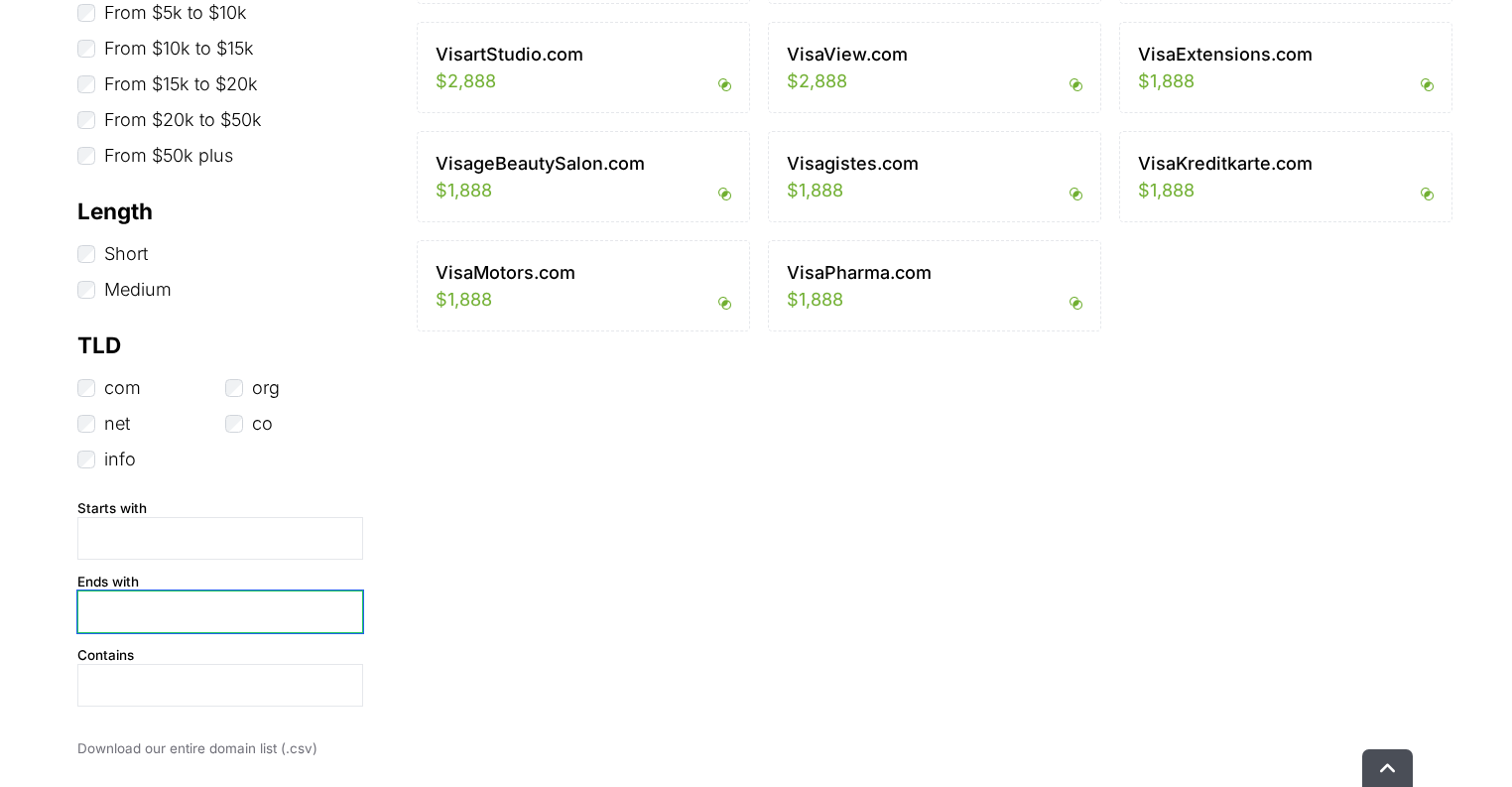 click at bounding box center [220, 611] 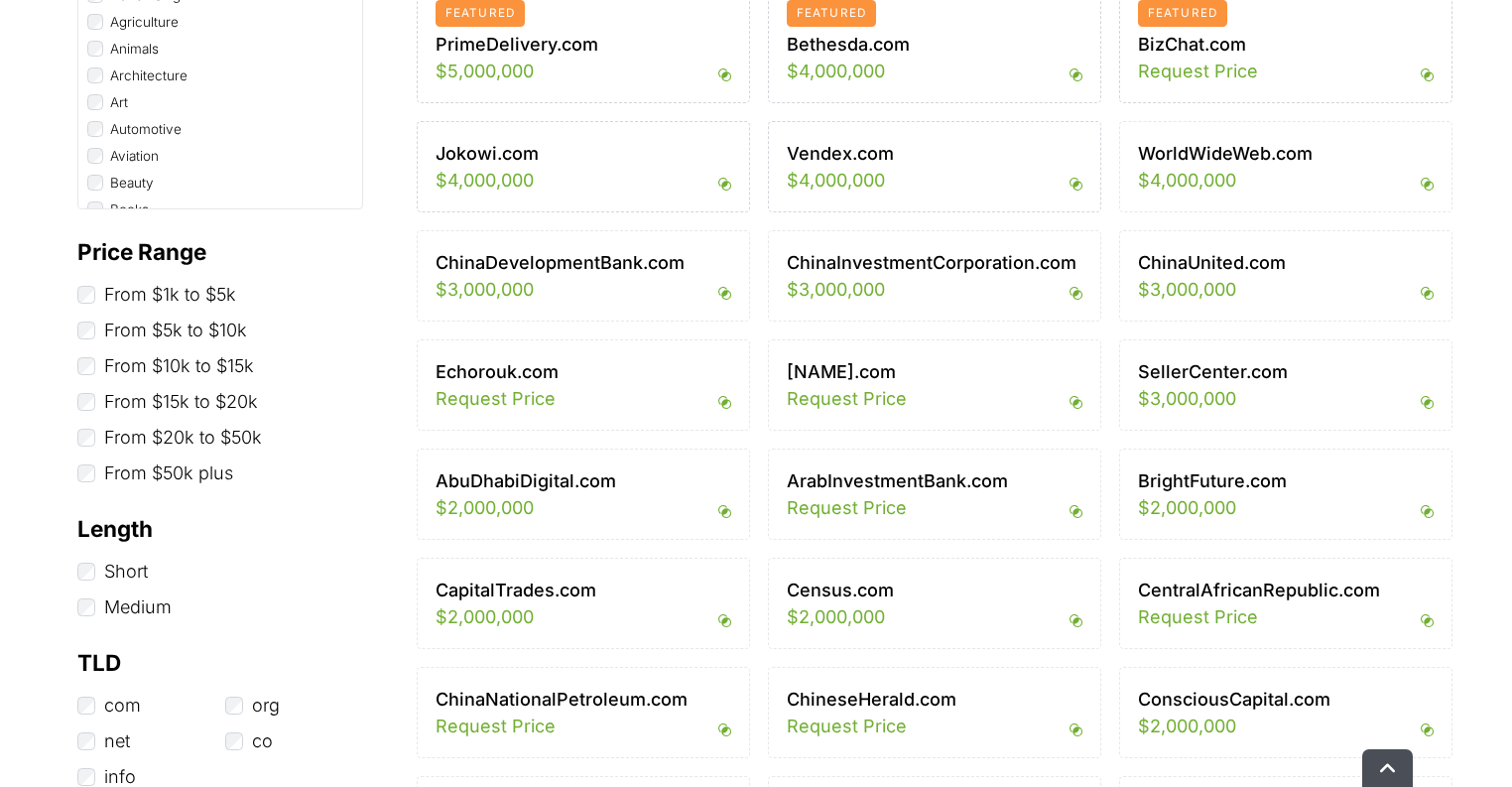 scroll, scrollTop: 635, scrollLeft: 0, axis: vertical 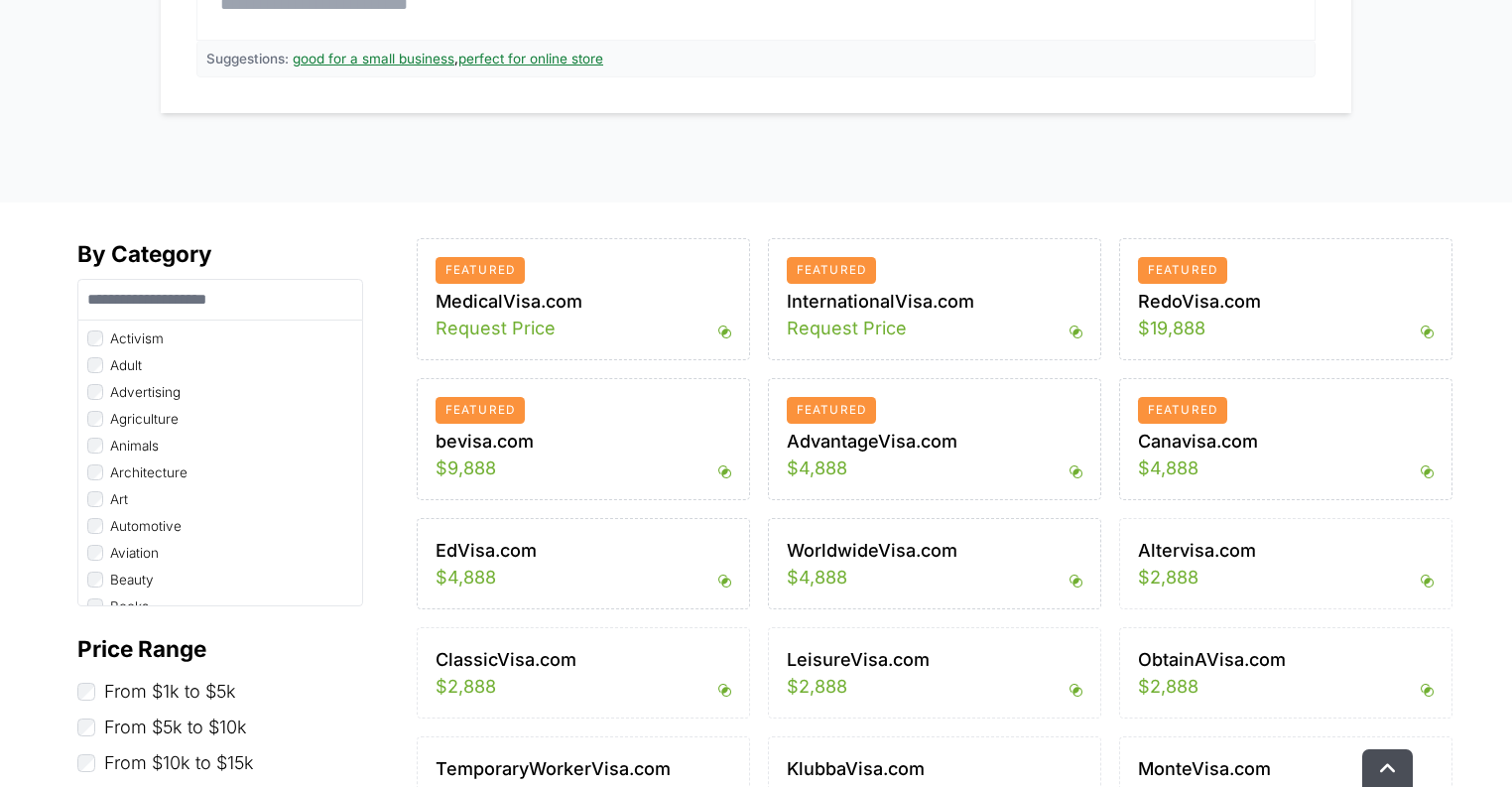 type on "****" 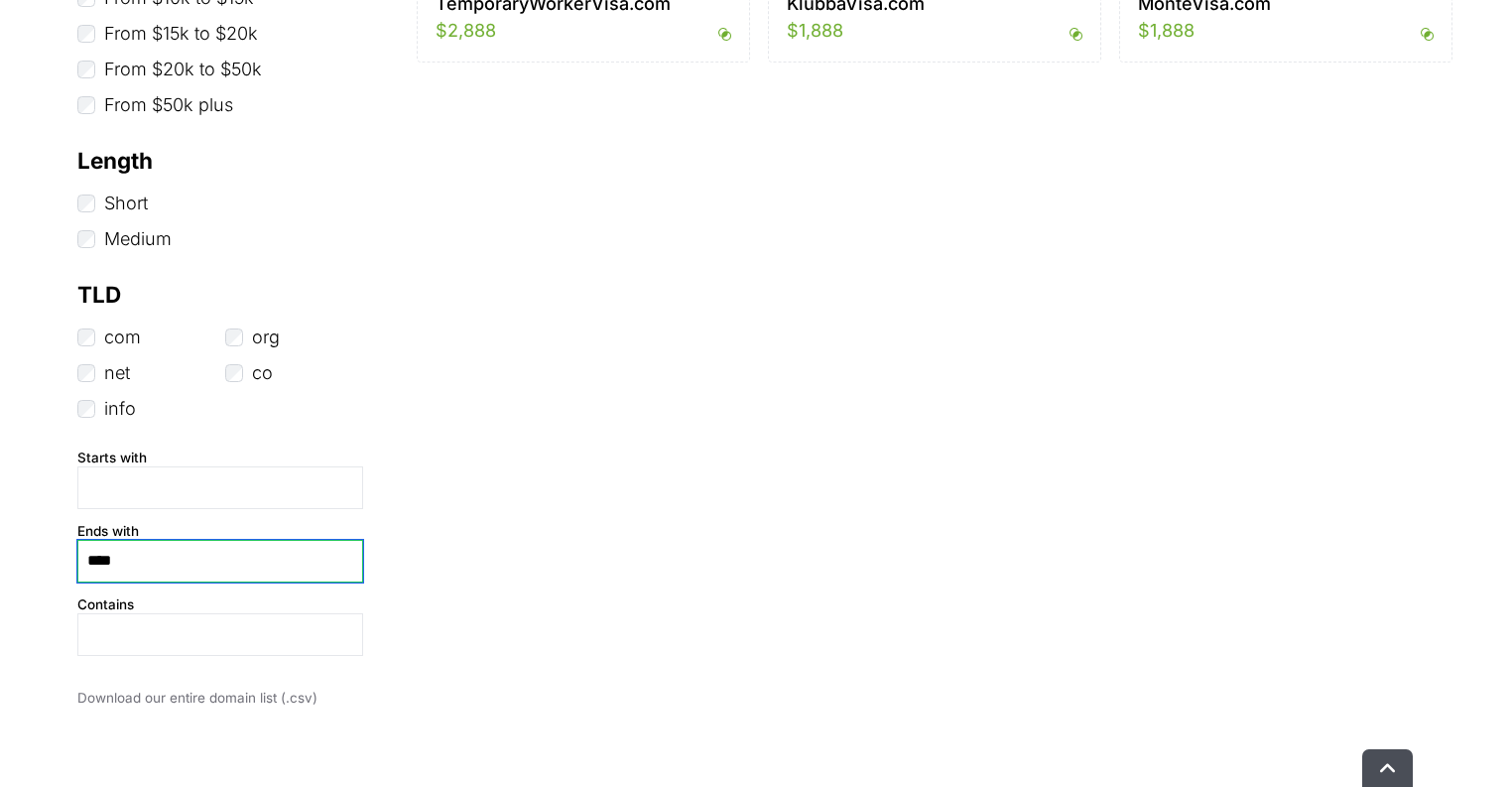 scroll, scrollTop: 1429, scrollLeft: 0, axis: vertical 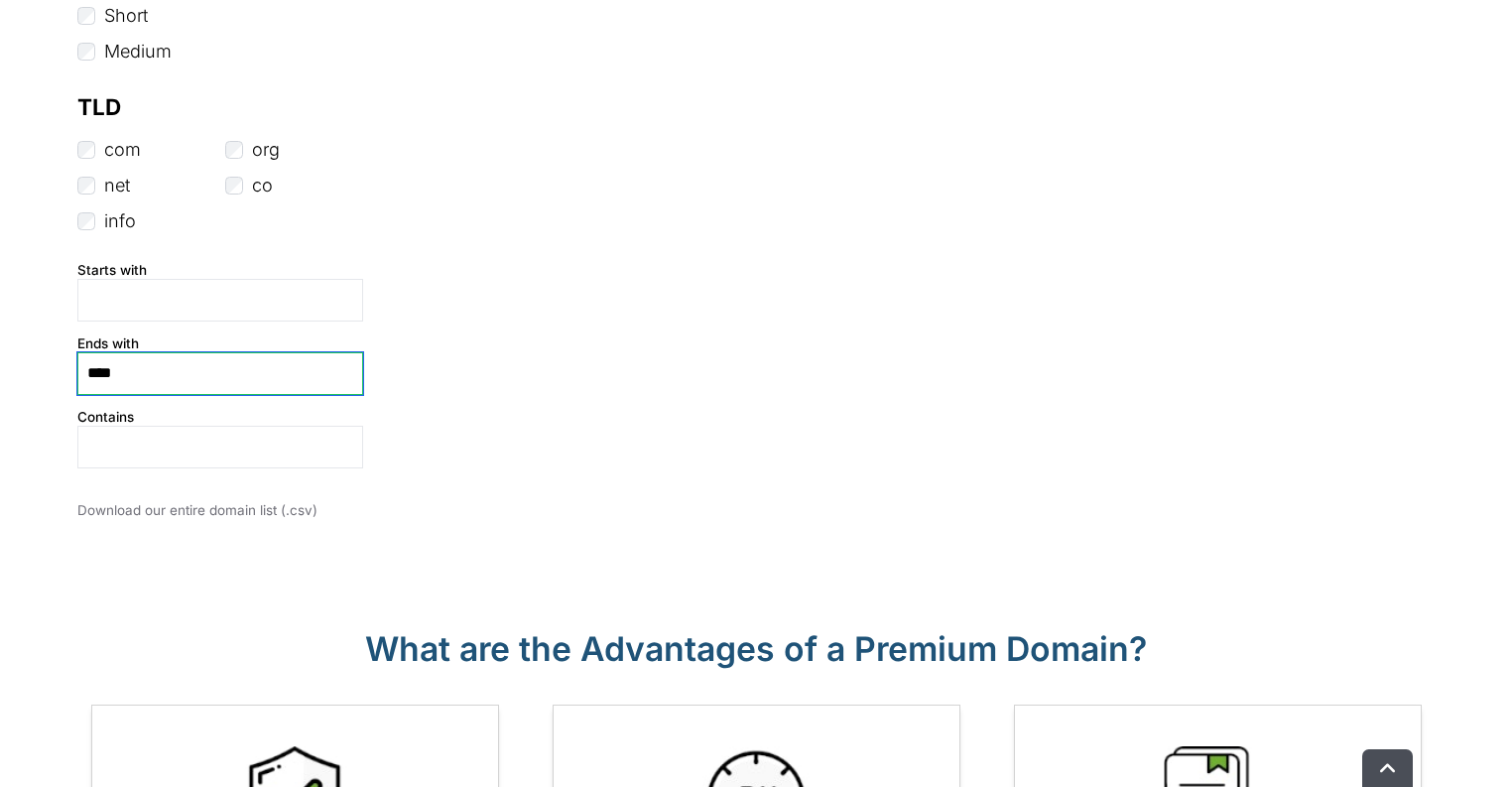 drag, startPoint x: 135, startPoint y: 377, endPoint x: 7, endPoint y: 375, distance: 128.0156 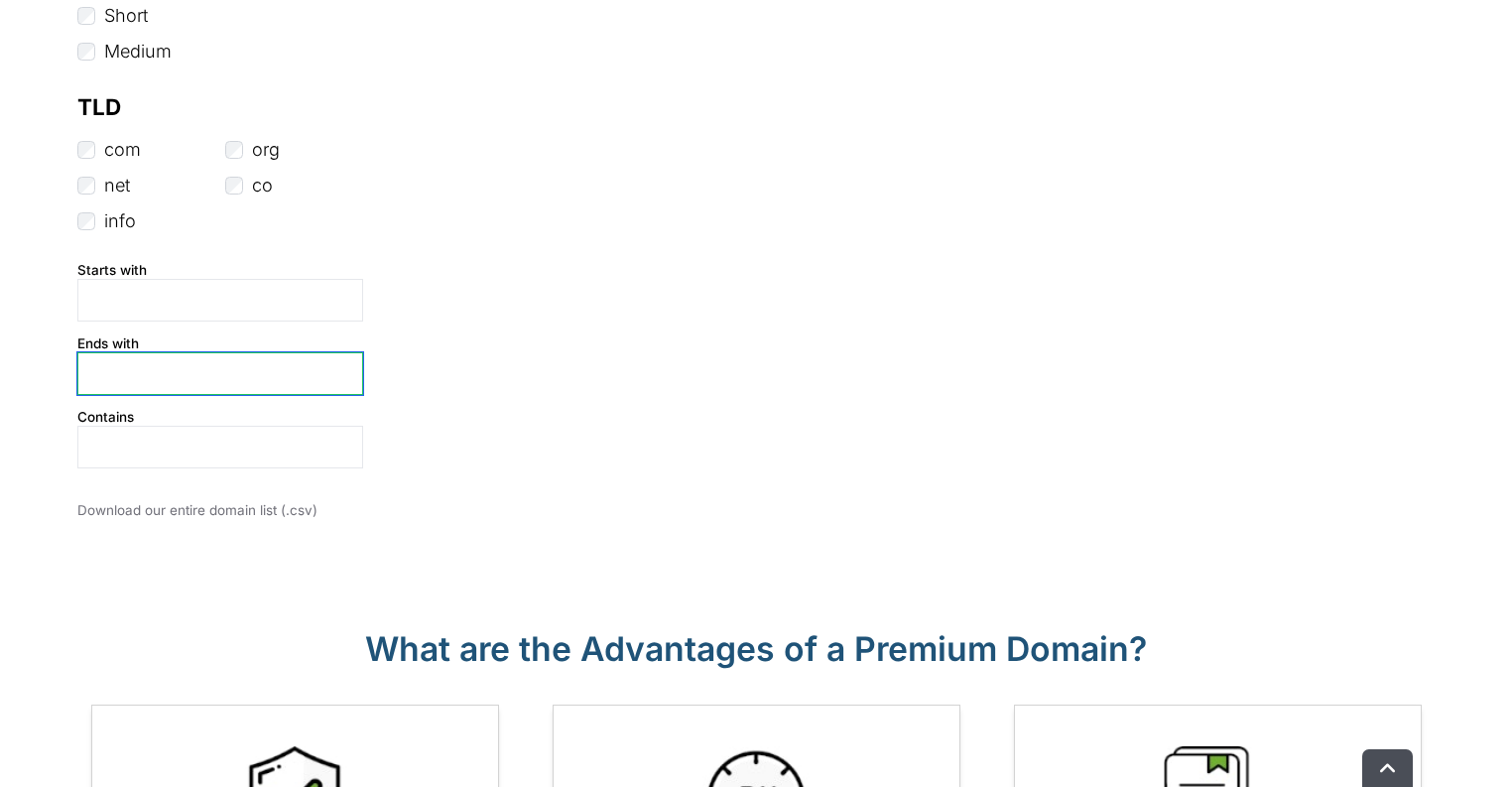 type 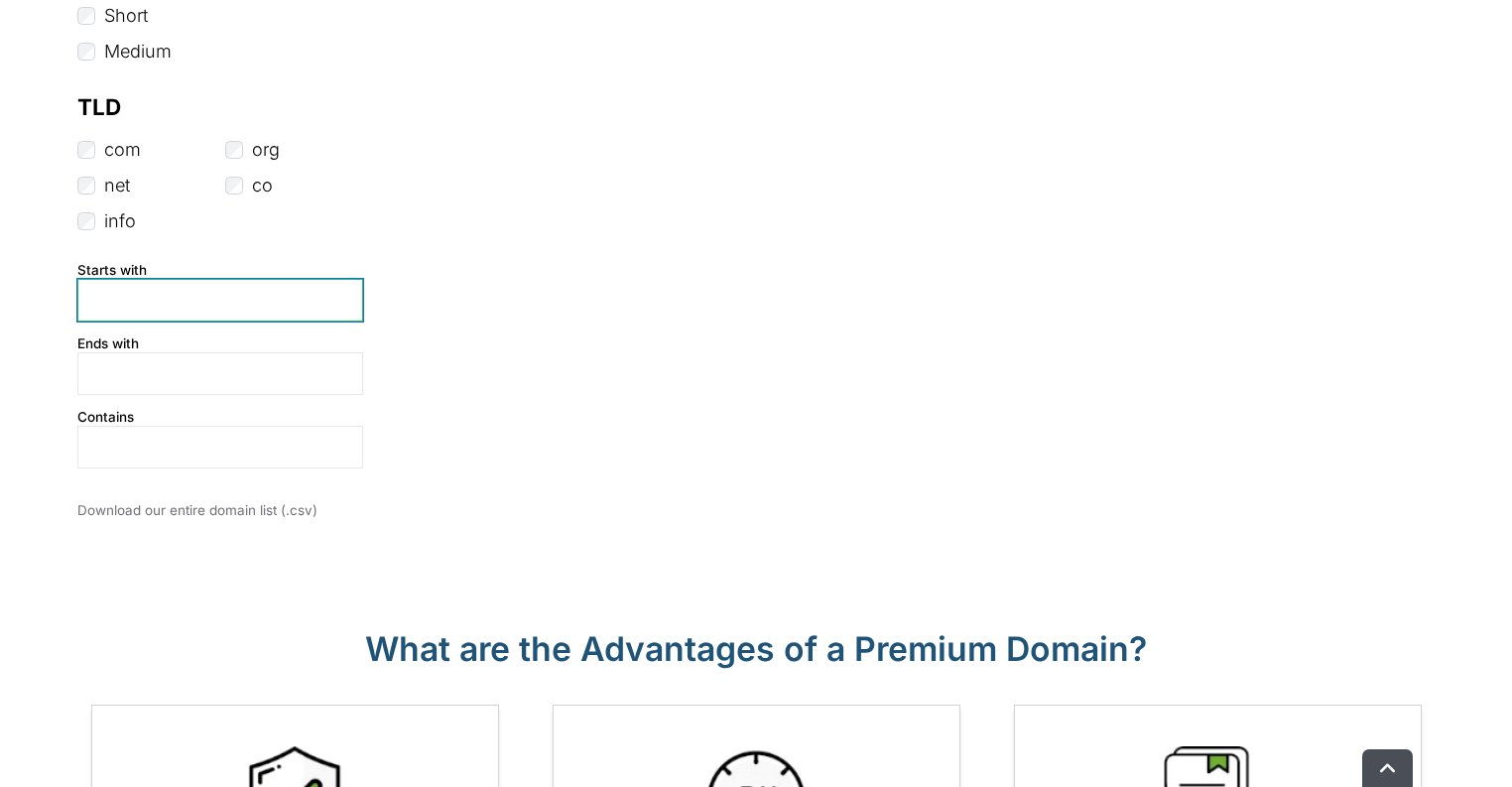 click at bounding box center (220, 300) 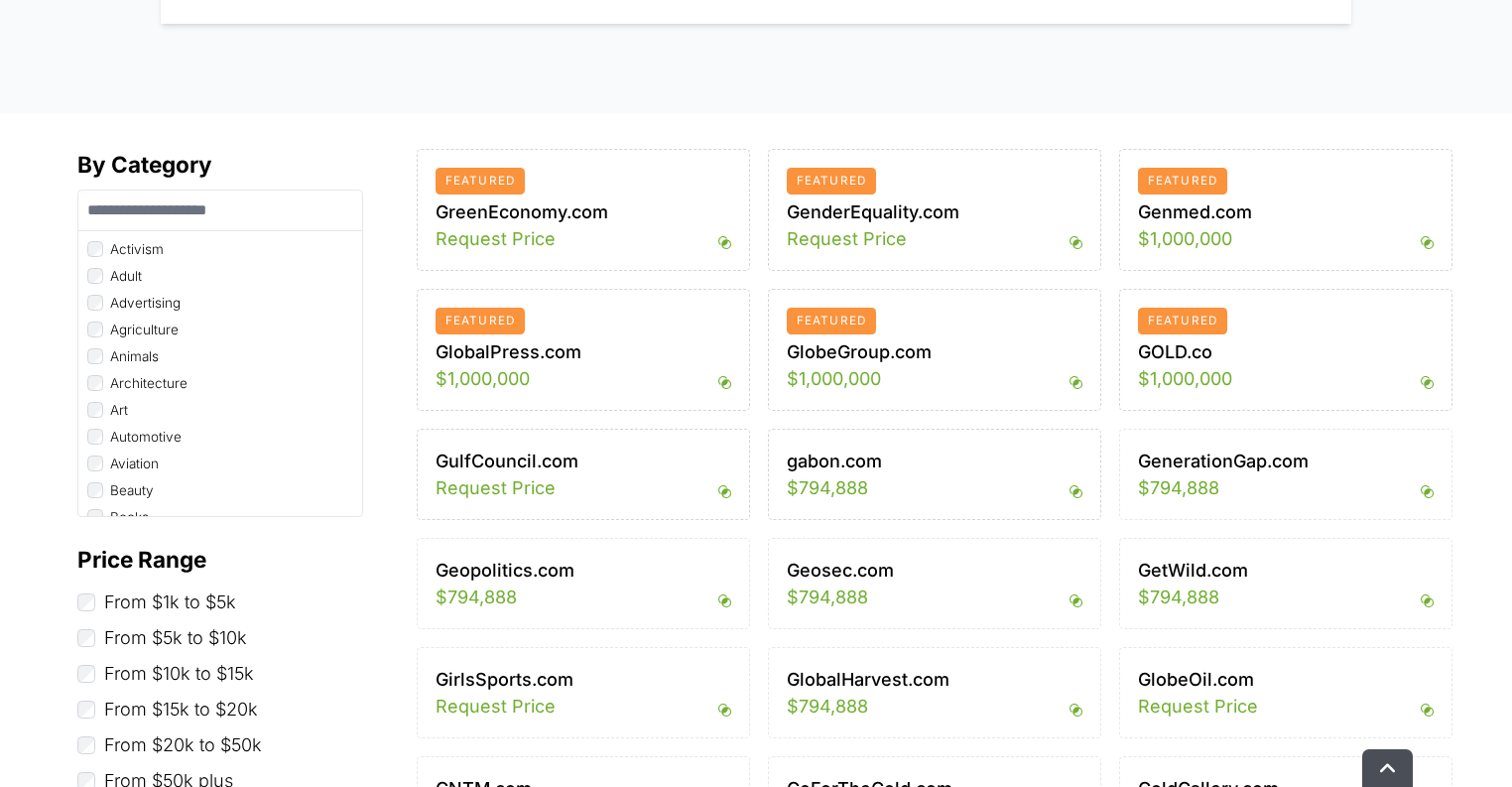 scroll, scrollTop: 556, scrollLeft: 0, axis: vertical 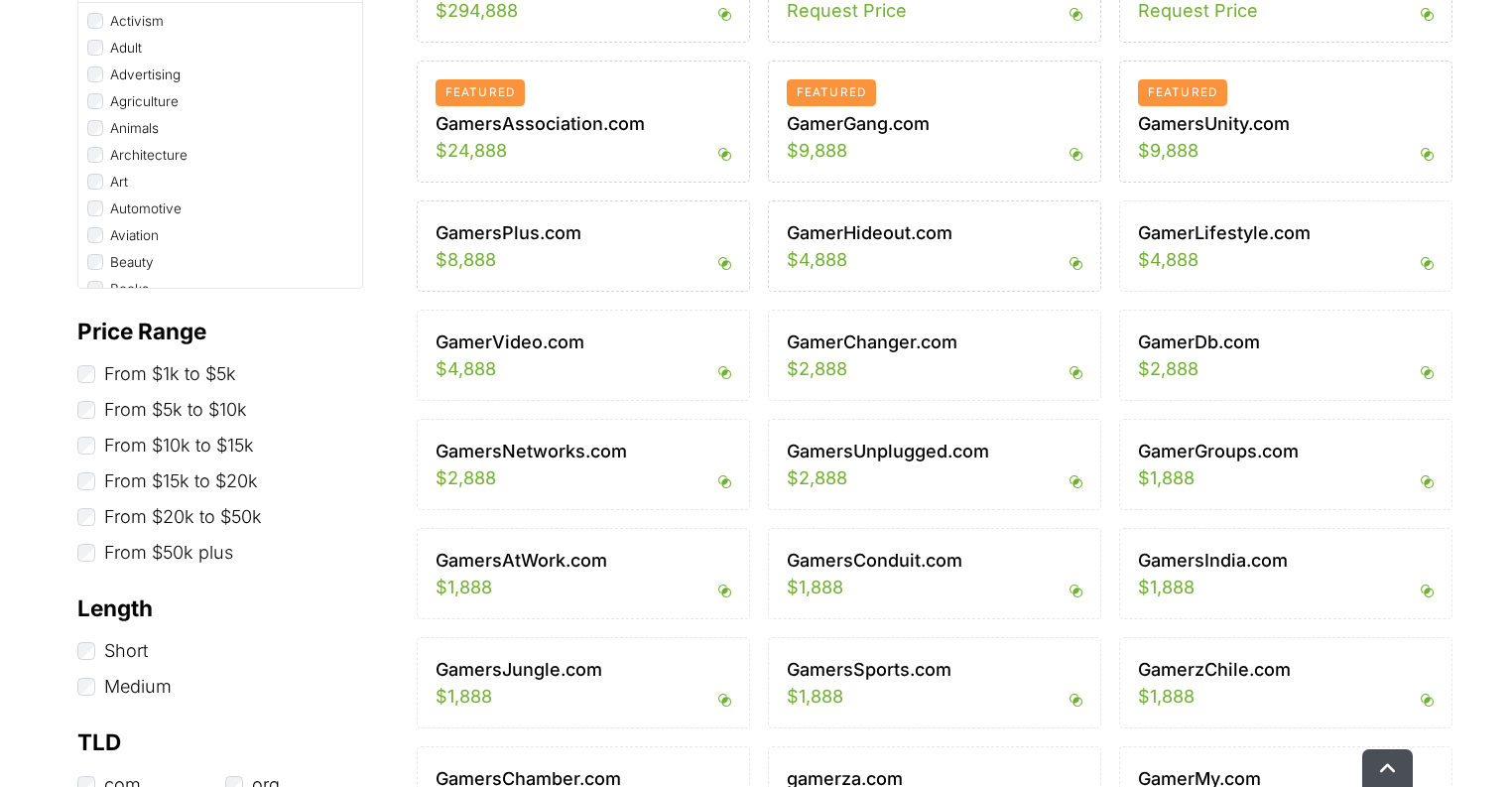 type on "*****" 